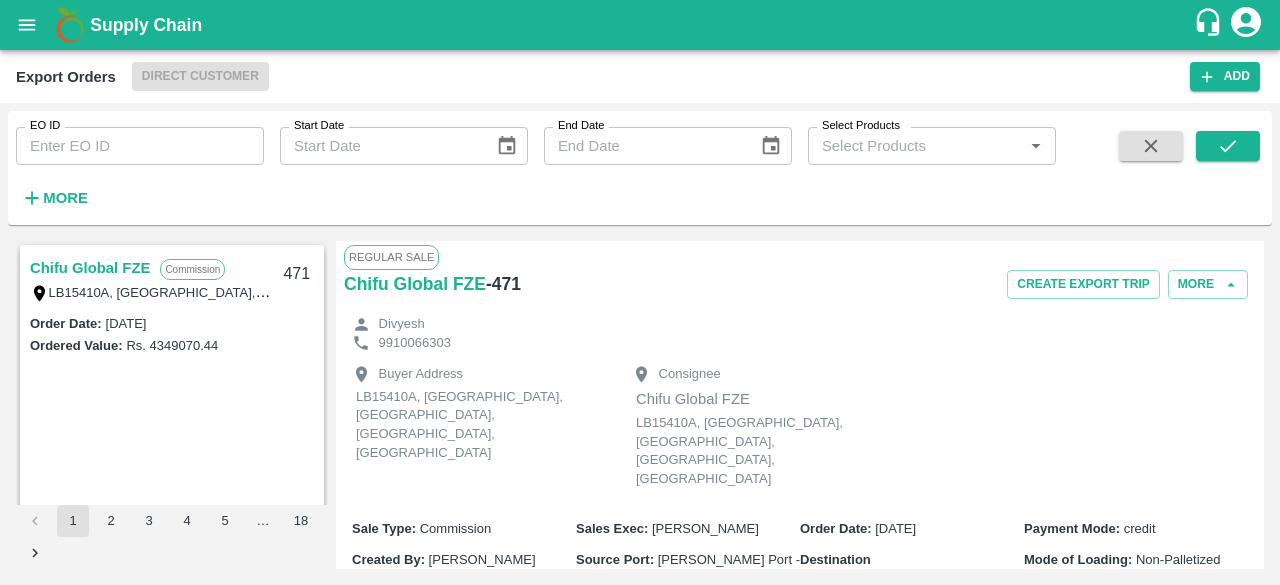 scroll, scrollTop: 0, scrollLeft: 0, axis: both 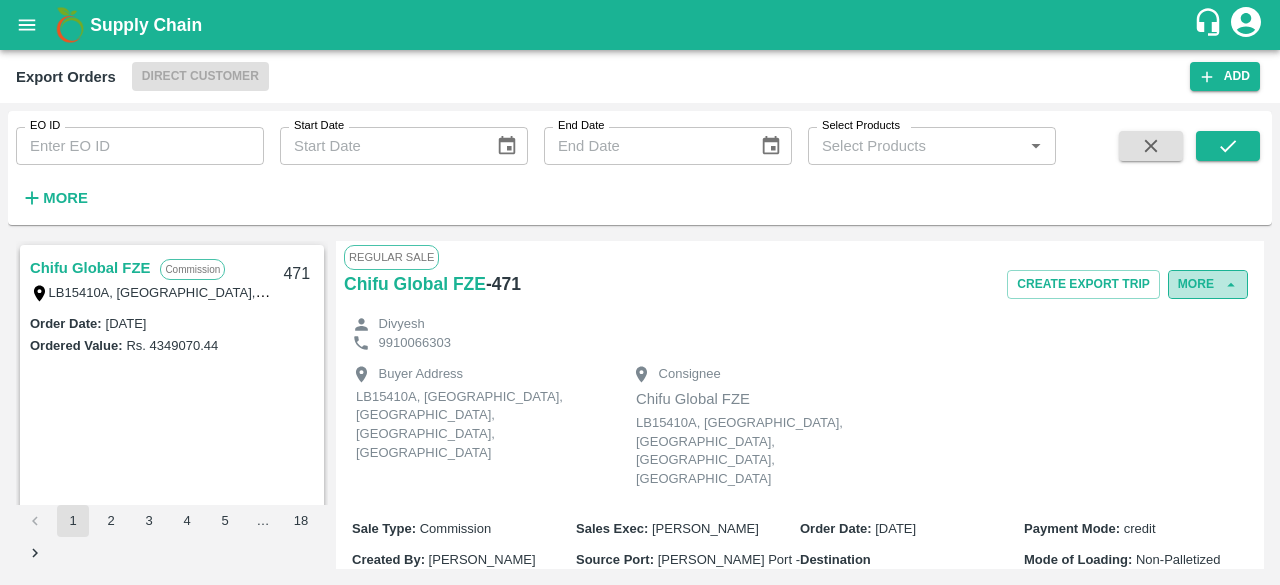 click on "More" at bounding box center (1208, 284) 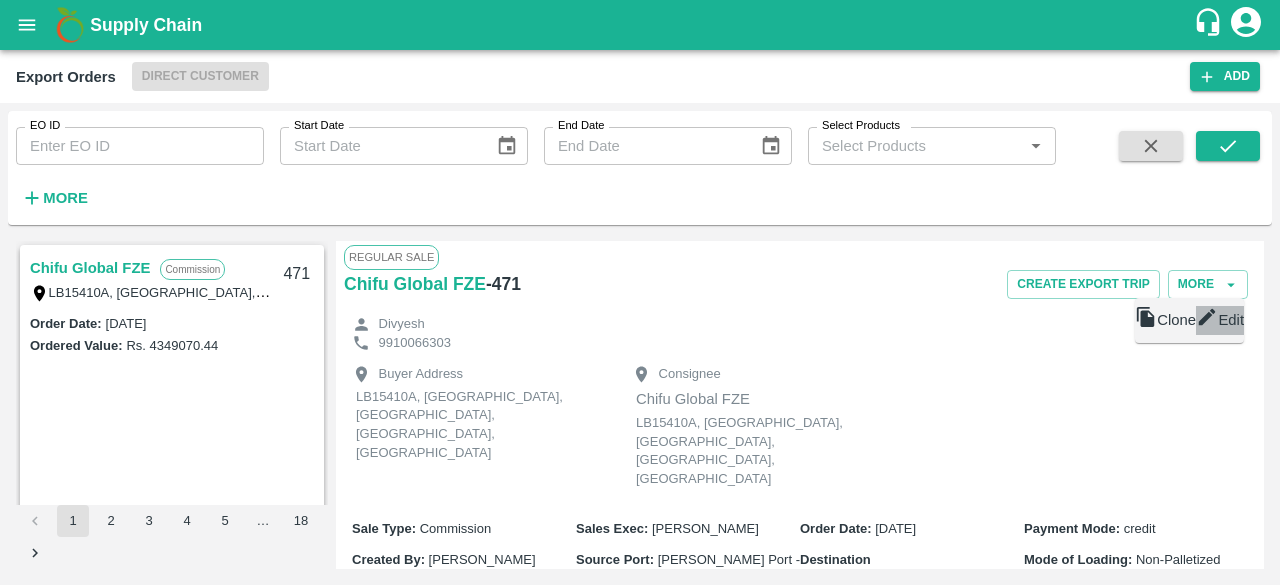 click 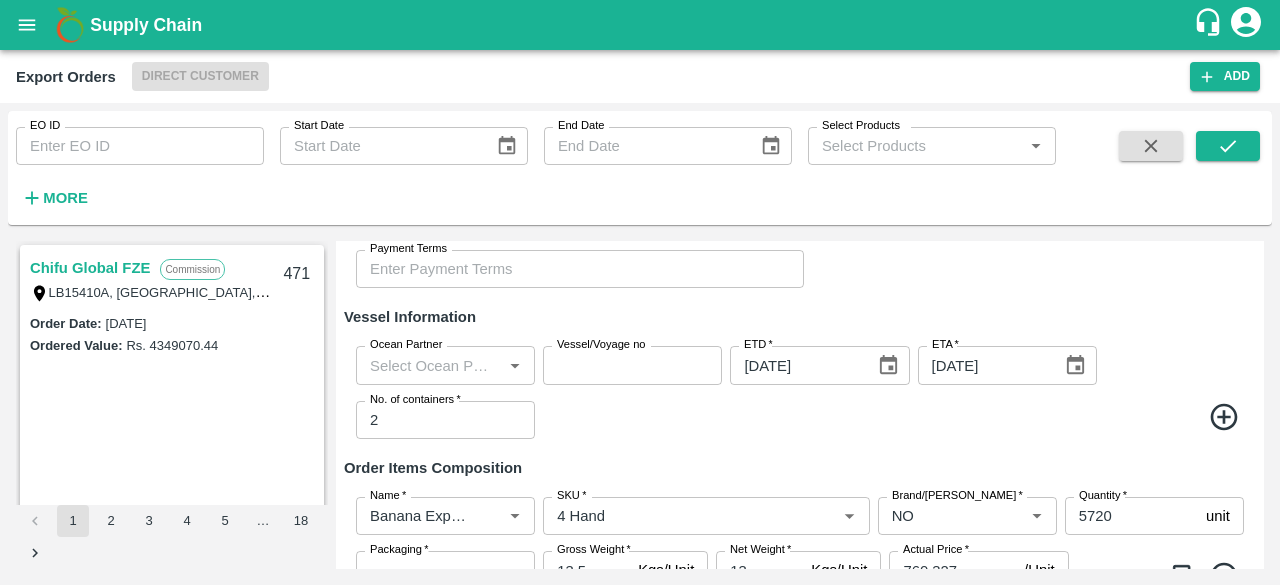 scroll, scrollTop: 531, scrollLeft: 0, axis: vertical 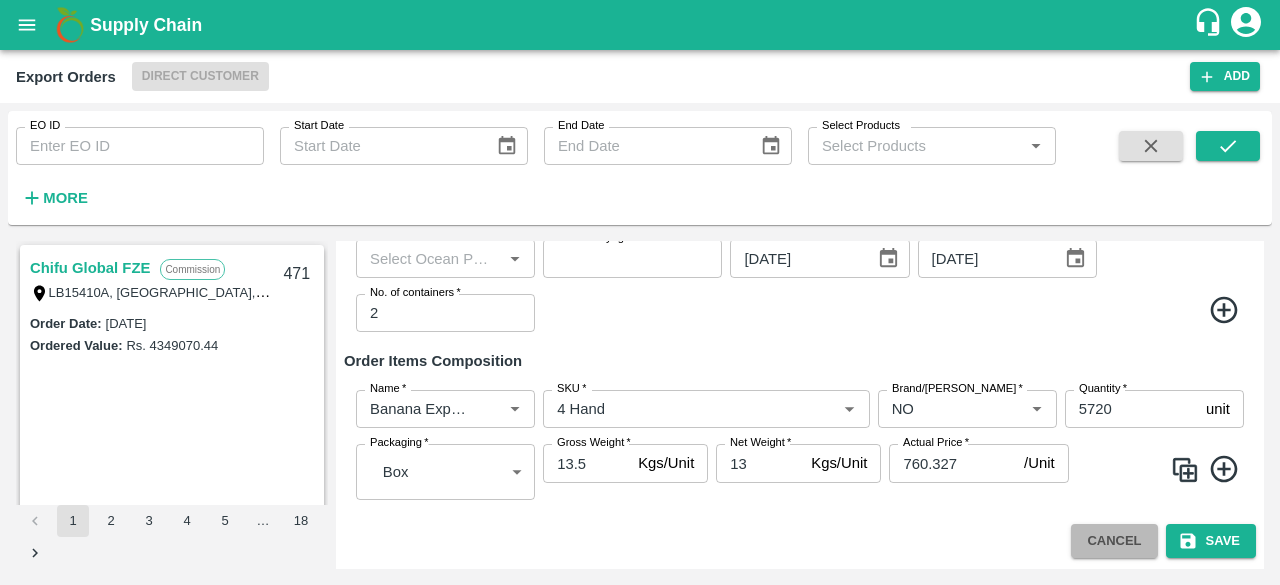 click on "Cancel" at bounding box center (1114, 541) 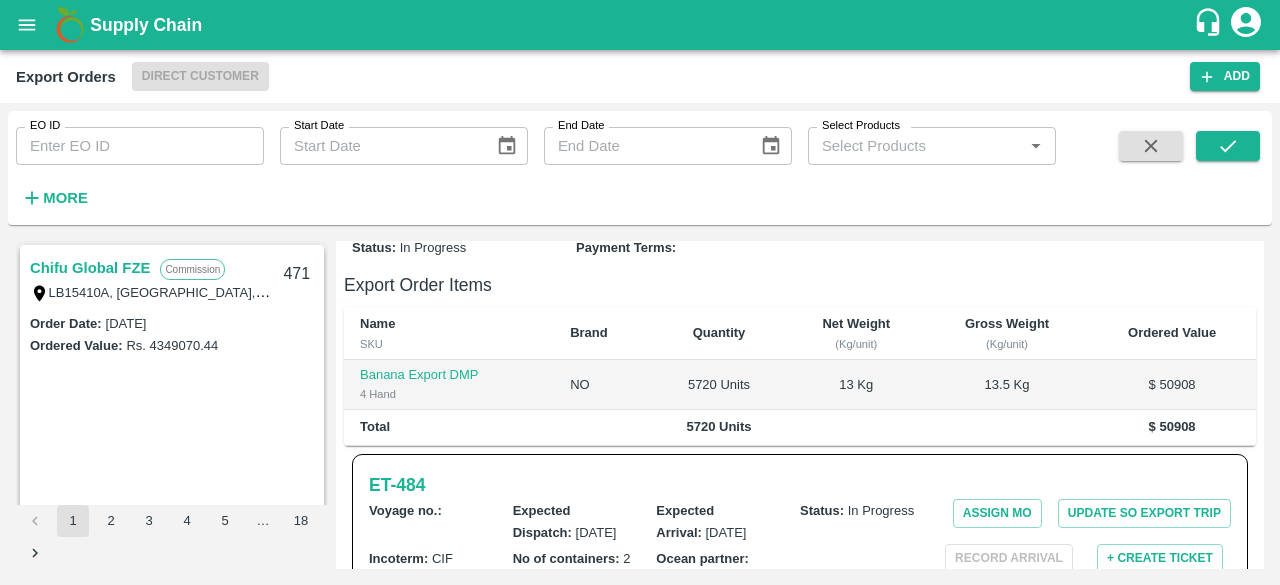scroll, scrollTop: 512, scrollLeft: 0, axis: vertical 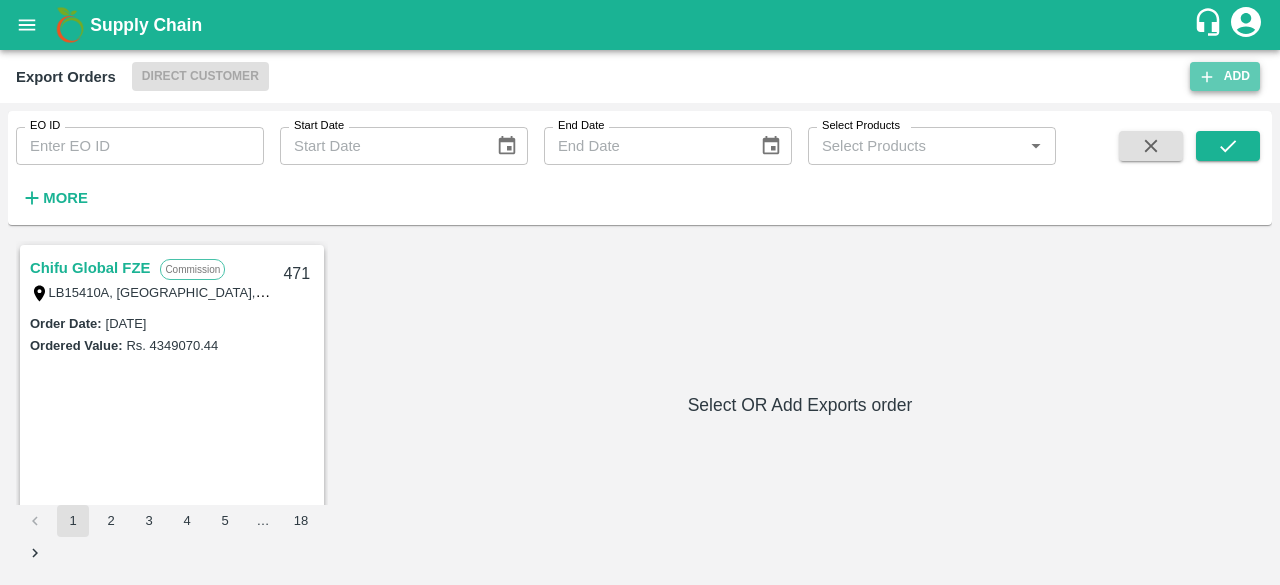 click 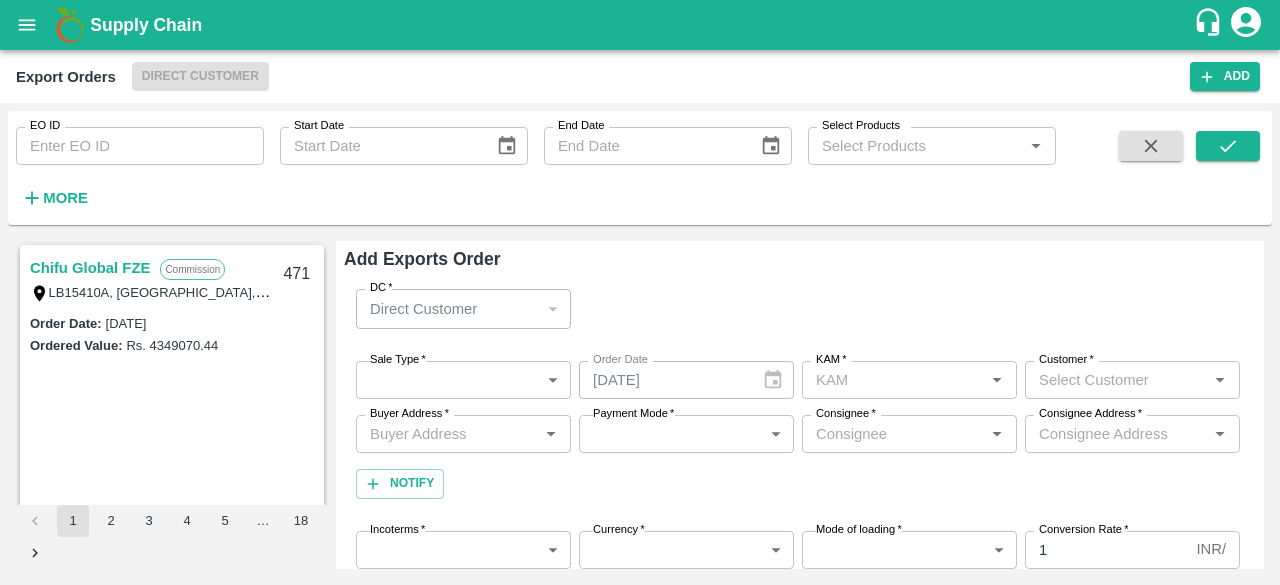 click on "Supply Chain Export Orders Direct Customer Add EO ID EO ID Start Date Start Date End Date End Date Select Products Select Products   * More Chifu Global FZE Commission LB15410A, [GEOGRAPHIC_DATA] 471 Order Date : [DATE] Ordered Value: Rs.   4349070.44 ABUSEEDO TRADING L.L.C Fixed Price Shop No.43, ,Wholesale Building No. 2 Central Fruit and Vegetable Market, PO BOX 4494 [GEOGRAPHIC_DATA]-U.A.E. 470 Order Date : [DATE] Ordered Value: Rs.   29500548 AL BAKRAWE Foods FZE Fixed Price 1, Shop # 3, [GEOGRAPHIC_DATA] – central fruits and vegetables market, , , , , [GEOGRAPHIC_DATA] 469 Order Date : [DATE] Ordered Value: Rs.   15720012 ALNUR PROJECTS DEVELOPMENT Fixed Price Po box 120, [GEOGRAPHIC_DATA] (Madayn) / [PERSON_NAME] / [GEOGRAPHIC_DATA], [GEOGRAPHIC_DATA], 11, [GEOGRAPHIC_DATA], 110, [GEOGRAPHIC_DATA] 468 Order Date : [DATE] Ordered Value: Rs.   956898.8 Chifu Global FZE Commission LB15410A, [GEOGRAPHIC_DATA] 467 :" at bounding box center (640, 292) 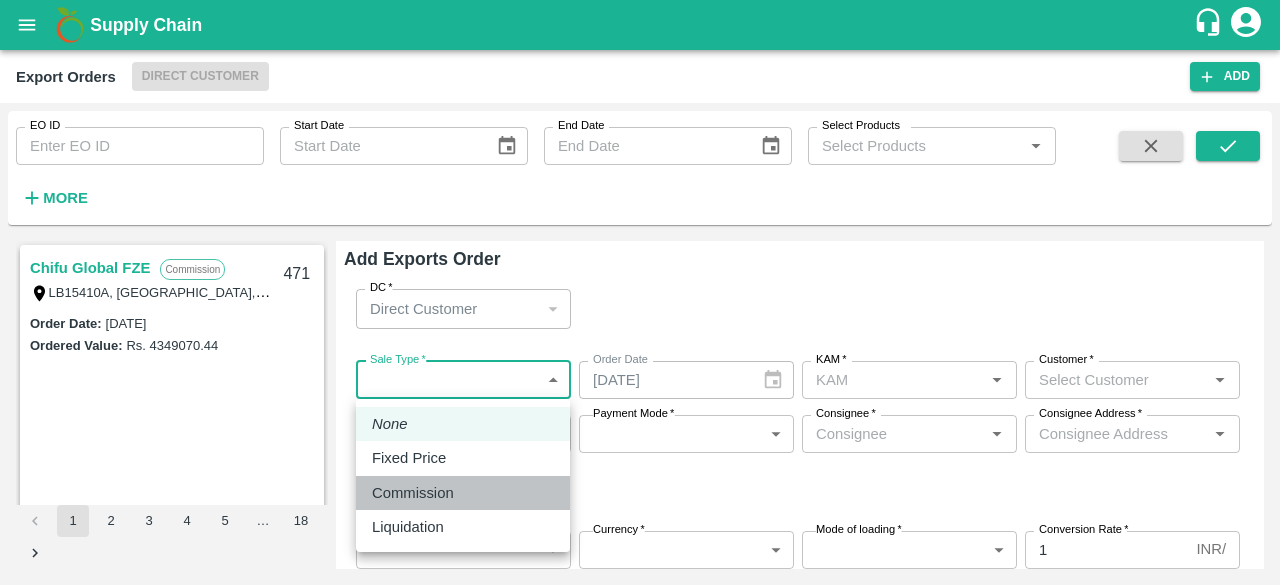 click on "Commission" at bounding box center (413, 493) 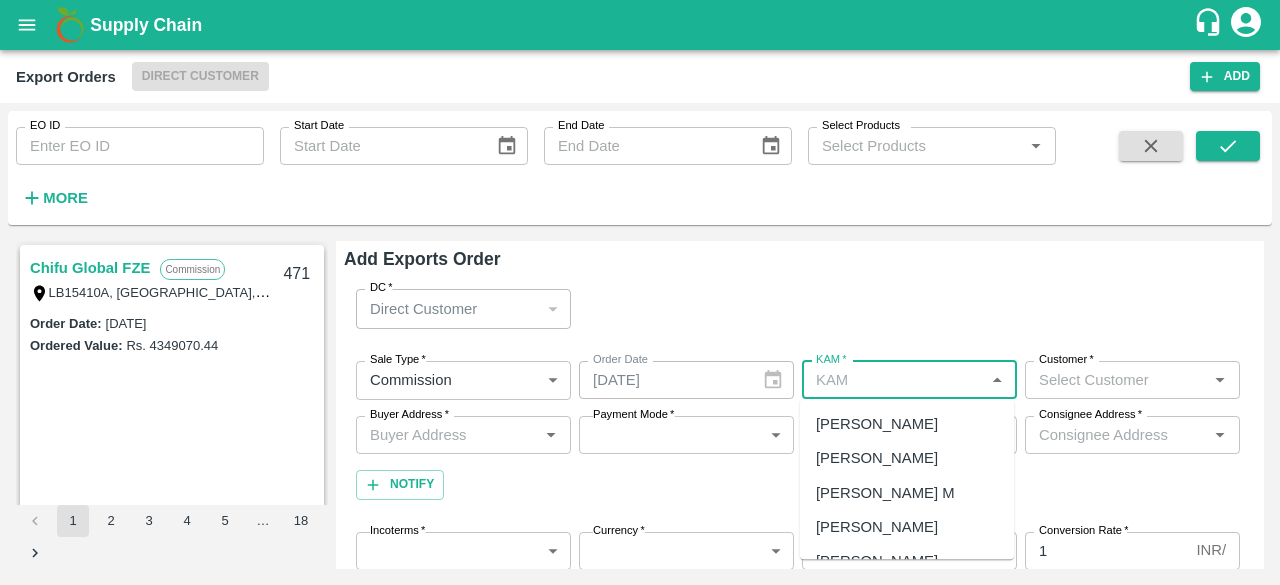 click on "KAM   *" at bounding box center [893, 380] 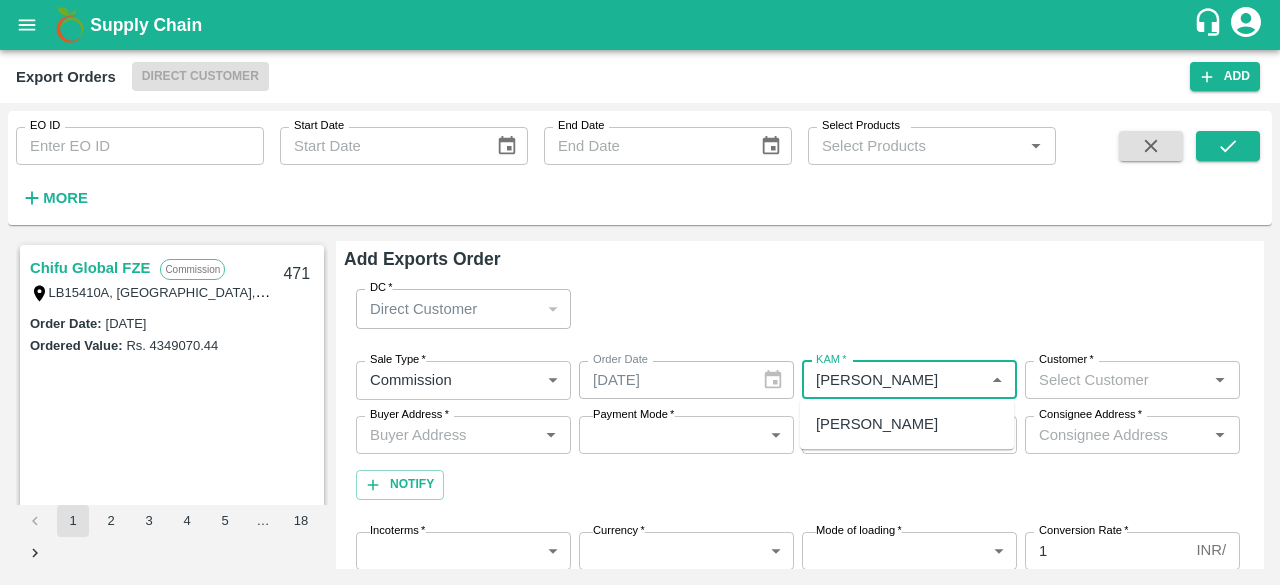 click on "[PERSON_NAME]" at bounding box center [877, 424] 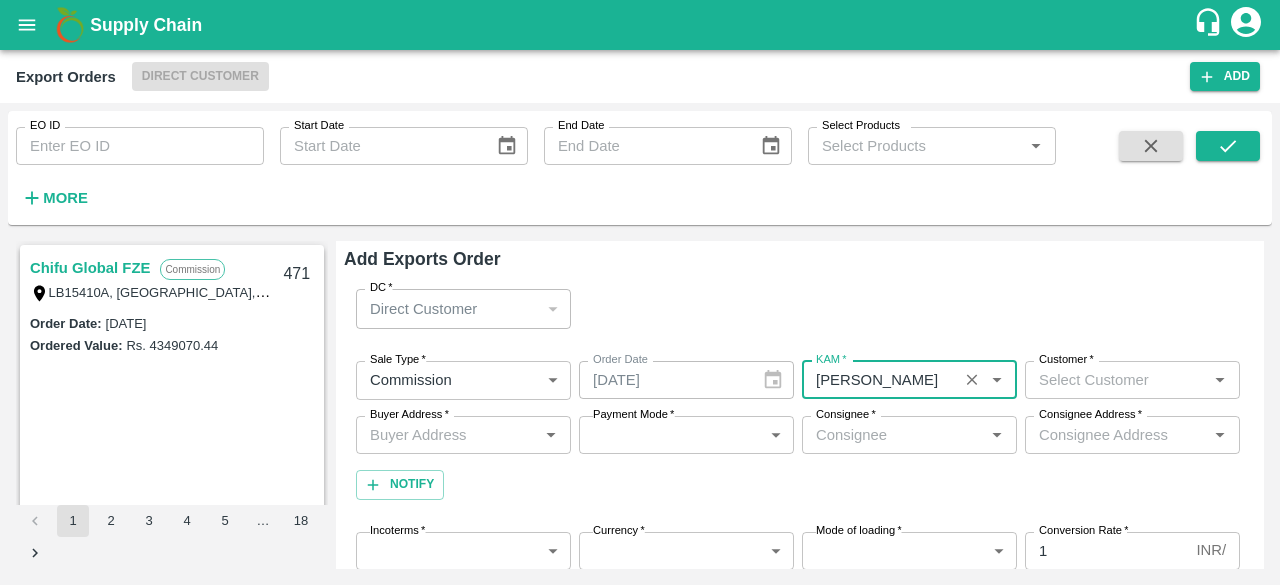 type on "[PERSON_NAME]" 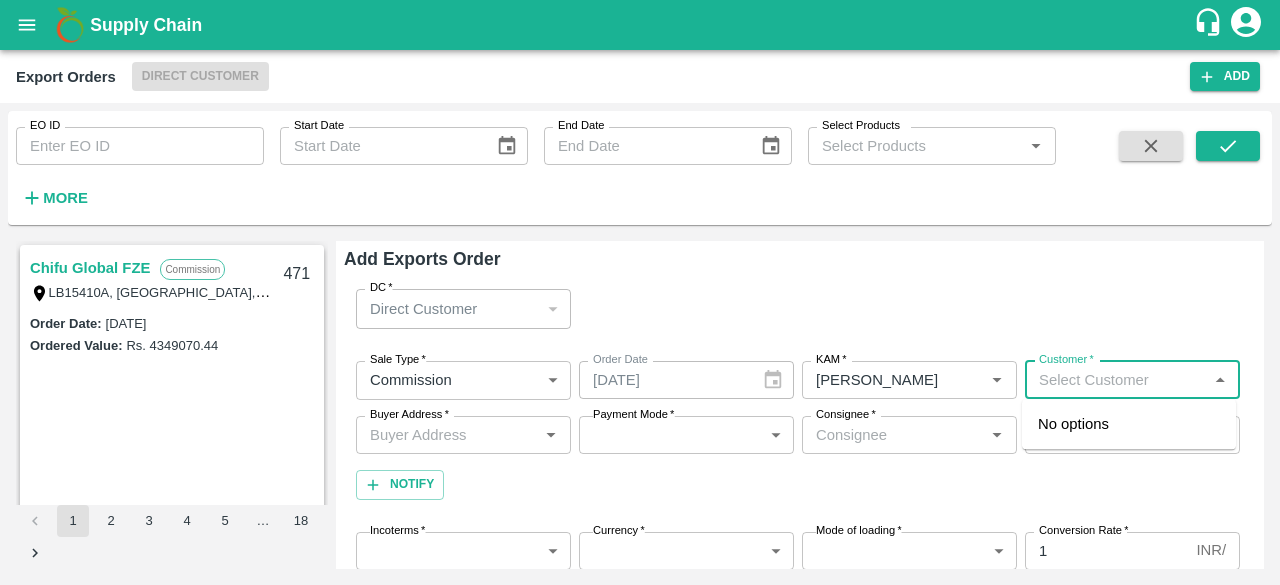 click on "Customer   *" at bounding box center (1116, 380) 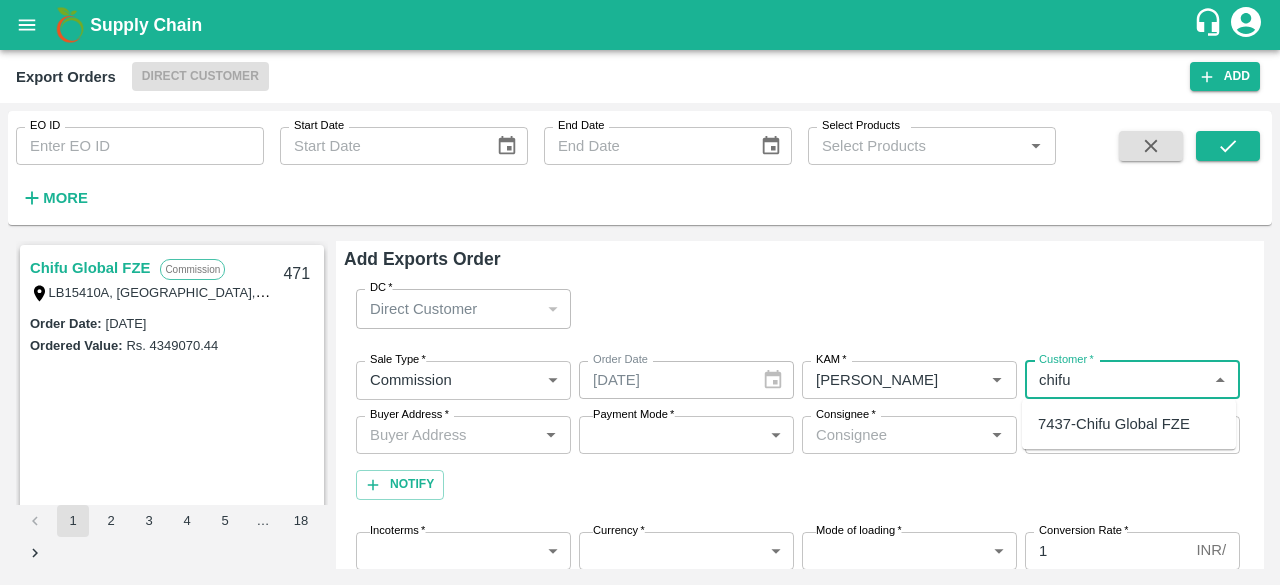click on "7437-Chifu Global FZE" at bounding box center (1129, 424) 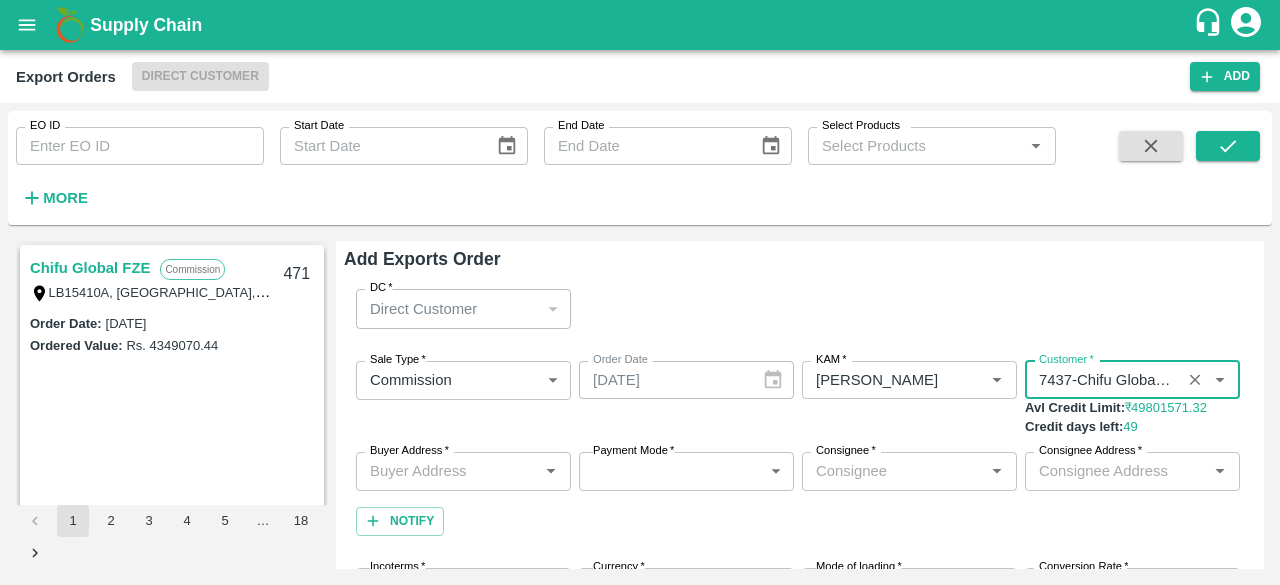 type on "7437-Chifu Global FZE" 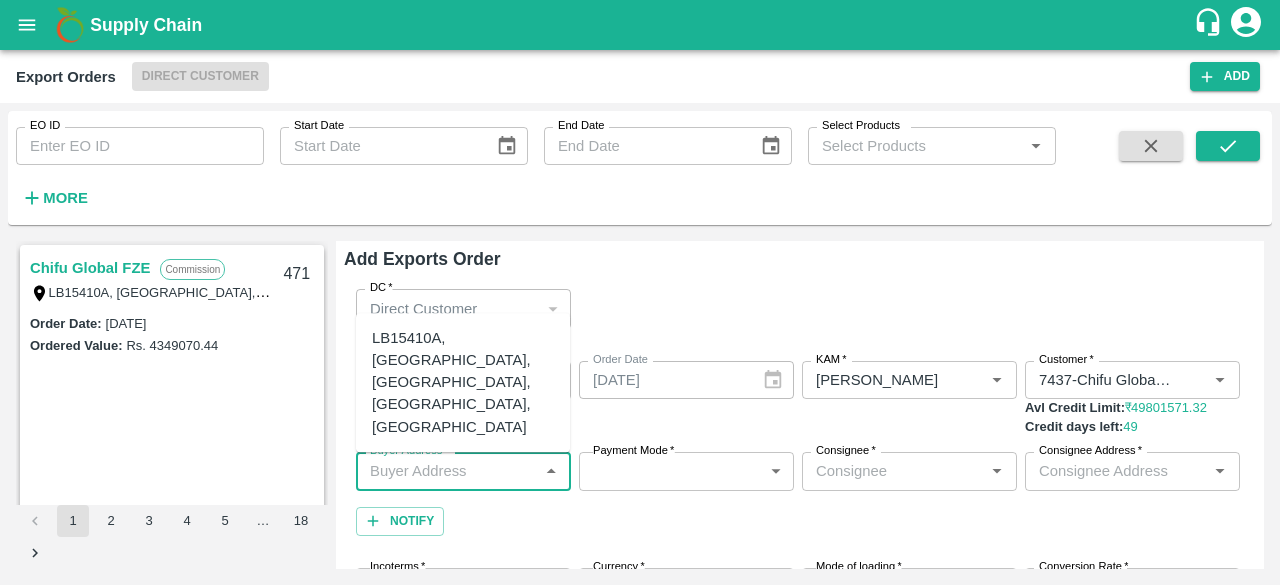 click on "Buyer Address   *" at bounding box center [447, 471] 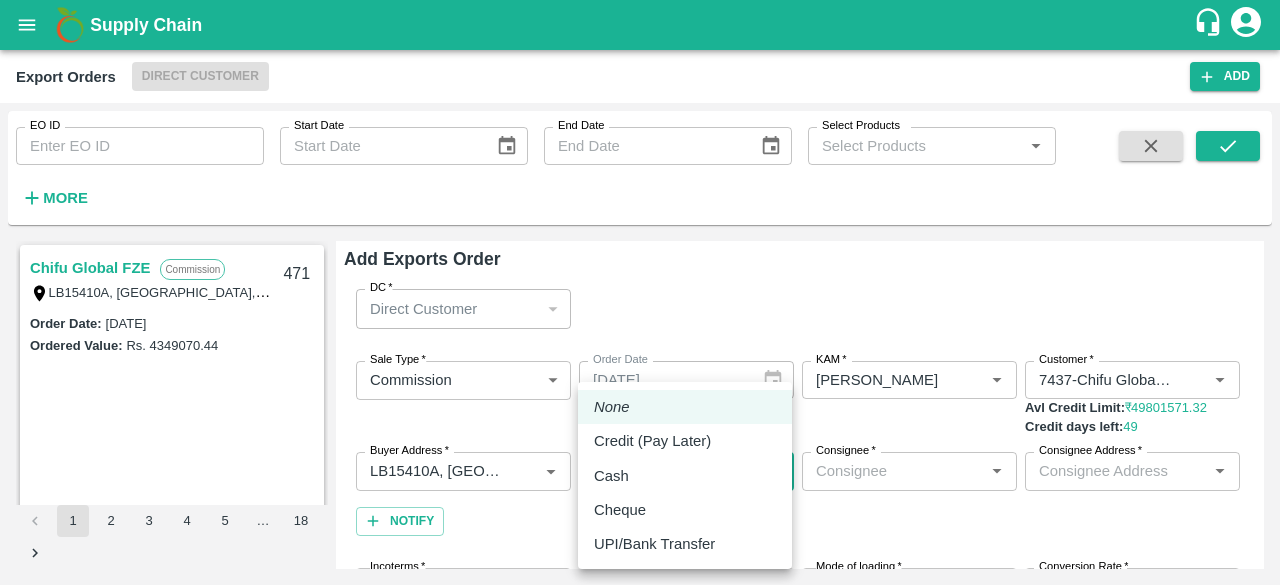click on "Supply Chain Export Orders Direct Customer Add EO ID EO ID Start Date Start Date End Date End Date Select Products Select Products   * More Chifu Global FZE Commission LB15410A, [GEOGRAPHIC_DATA] 471 Order Date : [DATE] Ordered Value: Rs.   4349070.44 ABUSEEDO TRADING L.L.C Fixed Price Shop No.43, ,Wholesale Building No. 2 Central Fruit and Vegetable Market, PO BOX 4494 [GEOGRAPHIC_DATA]-U.A.E. 470 Order Date : [DATE] Ordered Value: Rs.   29500548 AL BAKRAWE Foods FZE Fixed Price 1, Shop # 3, [GEOGRAPHIC_DATA] – central fruits and vegetables market, , , , , [GEOGRAPHIC_DATA] 469 Order Date : [DATE] Ordered Value: Rs.   15720012 ALNUR PROJECTS DEVELOPMENT Fixed Price Po box 120, [GEOGRAPHIC_DATA] (Madayn) / [PERSON_NAME] / [GEOGRAPHIC_DATA], [GEOGRAPHIC_DATA], 11, [GEOGRAPHIC_DATA], 110, [GEOGRAPHIC_DATA] 468 Order Date : [DATE] Ordered Value: Rs.   956898.8 Chifu Global FZE Commission LB15410A, [GEOGRAPHIC_DATA] 467 :" at bounding box center (640, 292) 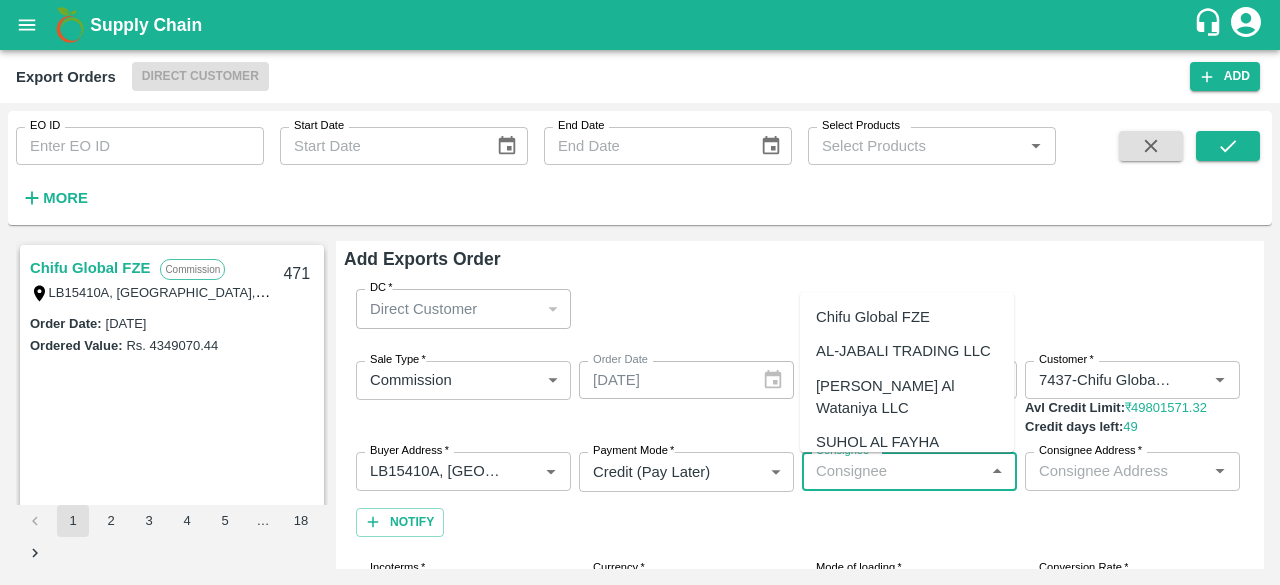 click on "Consignee   *" at bounding box center [893, 471] 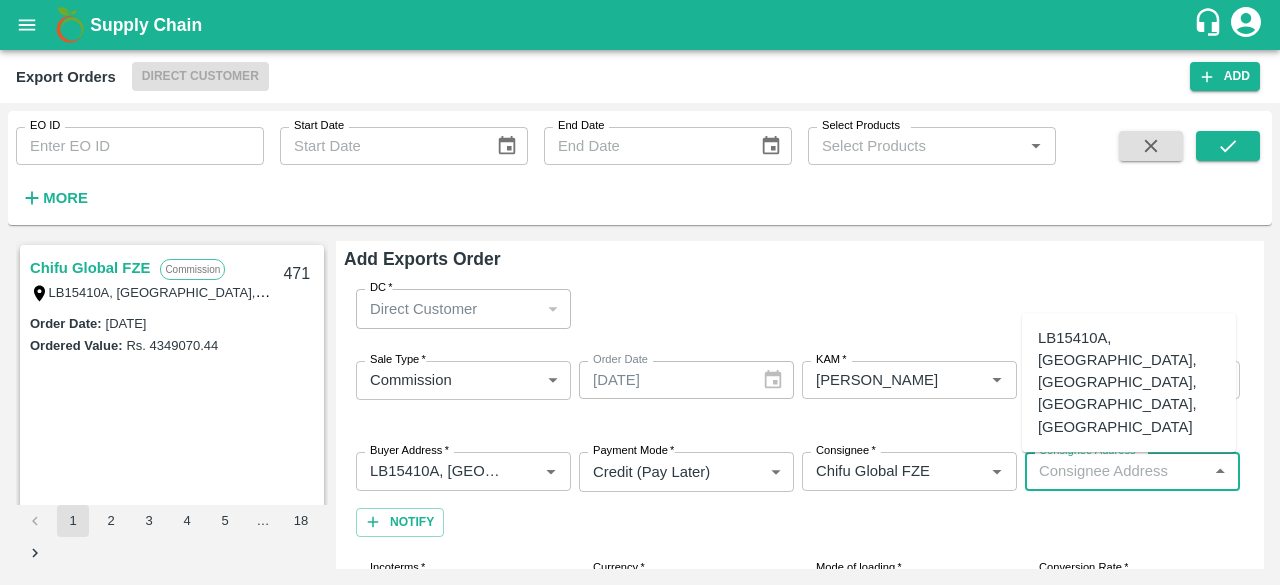 click on "Consignee Address   *" at bounding box center (1116, 471) 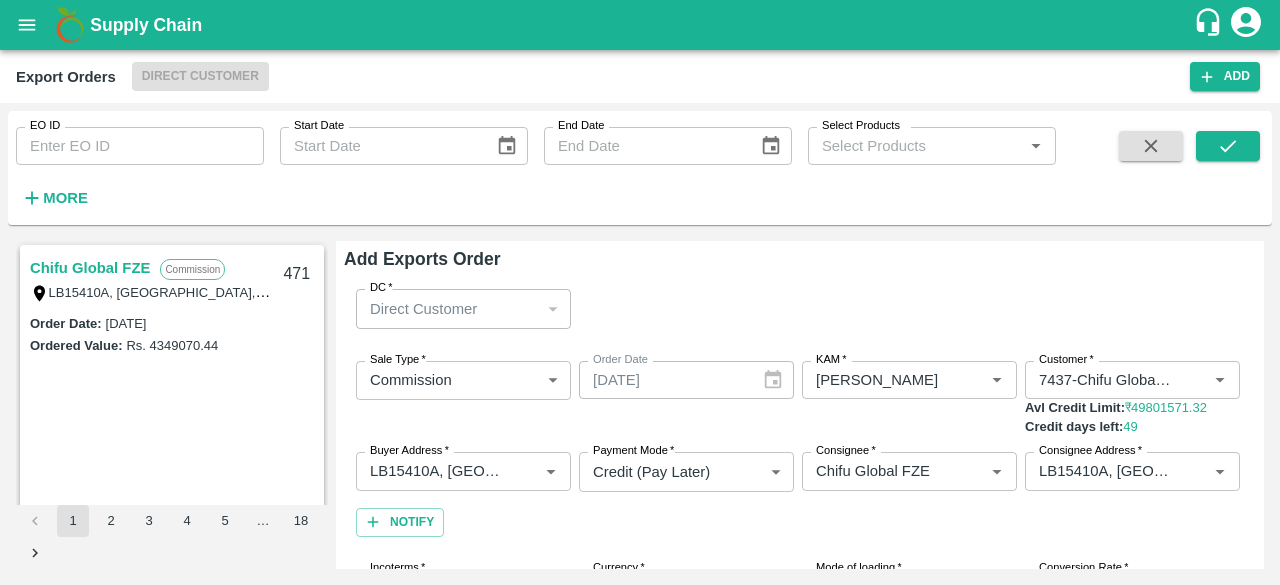 click on "Sale Type   * Commission 2 Sale Type Order Date [DATE] Order Date KAM   * KAM   * Customer   * Customer   * Avl Credit Limit:  ₹ 49801571.32 Credit days left:  49 Buyer Address   * Buyer Address   * Payment Mode   * Credit (Pay Later) credit Payment Mode Consignee   * Consignee   * Consignee Address   * Consignee Address   * Notify" at bounding box center (800, 449) 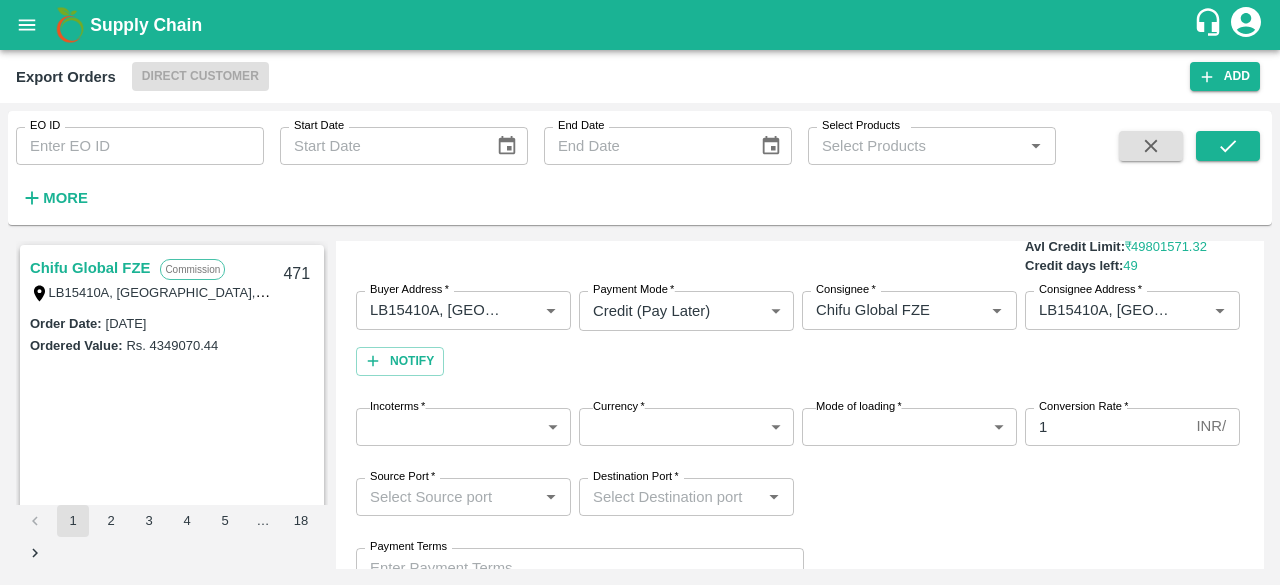 scroll, scrollTop: 168, scrollLeft: 0, axis: vertical 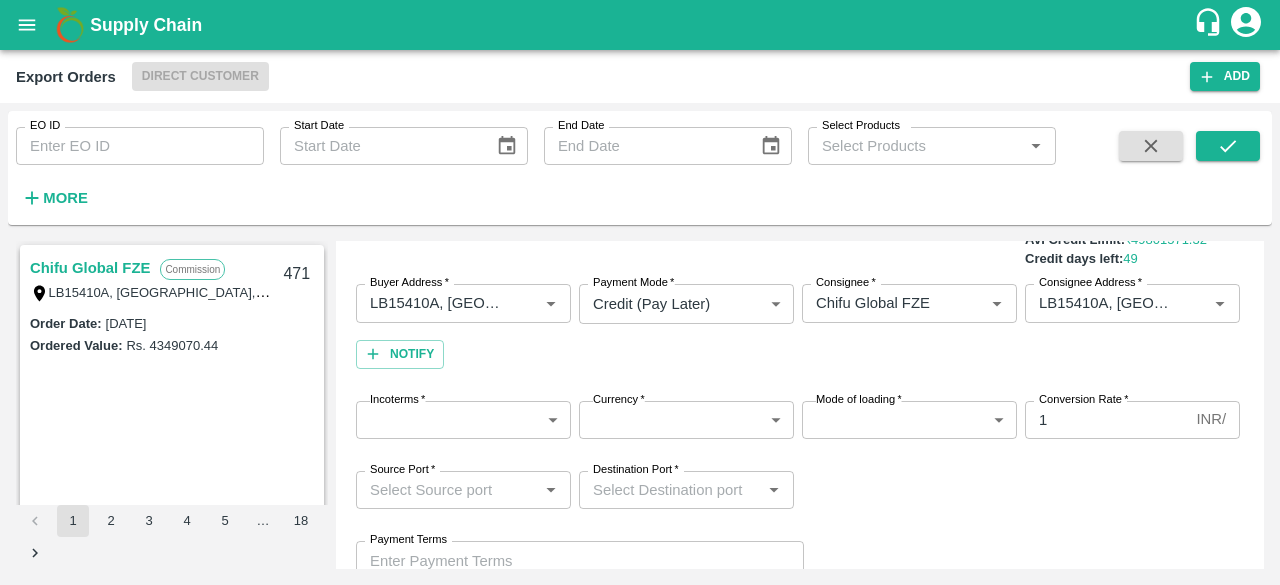 click on "Incoterms   * ​ Incoterms Currency   * ​ Currency Mode of loading   * ​ Mode of loading Conversion Rate   * 1 INR/ Conversion Rate" at bounding box center (800, 420) 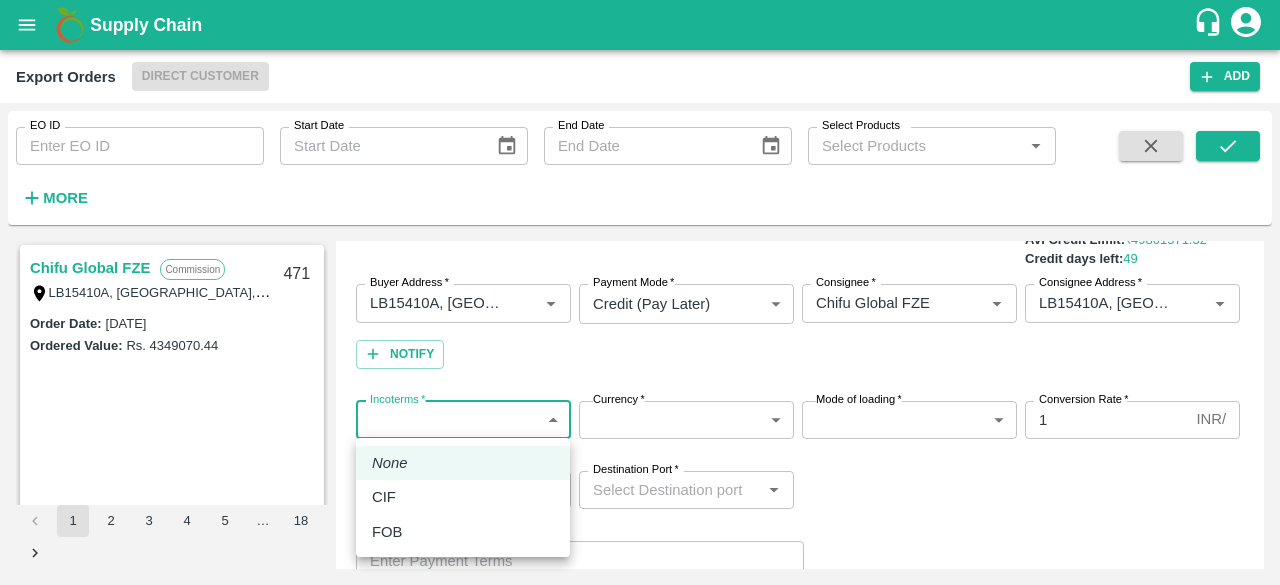 click on "Supply Chain Export Orders Direct Customer Add EO ID EO ID Start Date Start Date End Date End Date Select Products Select Products   * More Chifu Global FZE Commission LB15410A, [GEOGRAPHIC_DATA] 471 Order Date : [DATE] Ordered Value: Rs.   4349070.44 ABUSEEDO TRADING L.L.C Fixed Price Shop No.43, ,Wholesale Building No. 2 Central Fruit and Vegetable Market, PO BOX 4494 [GEOGRAPHIC_DATA]-U.A.E. 470 Order Date : [DATE] Ordered Value: Rs.   29500548 AL BAKRAWE Foods FZE Fixed Price 1, Shop # 3, [GEOGRAPHIC_DATA] – central fruits and vegetables market, , , , , [GEOGRAPHIC_DATA] 469 Order Date : [DATE] Ordered Value: Rs.   15720012 ALNUR PROJECTS DEVELOPMENT Fixed Price Po box 120, [GEOGRAPHIC_DATA] (Madayn) / [PERSON_NAME] / [GEOGRAPHIC_DATA], [GEOGRAPHIC_DATA], 11, [GEOGRAPHIC_DATA], 110, [GEOGRAPHIC_DATA] 468 Order Date : [DATE] Ordered Value: Rs.   956898.8 Chifu Global FZE Commission LB15410A, [GEOGRAPHIC_DATA] 467 :" at bounding box center (640, 292) 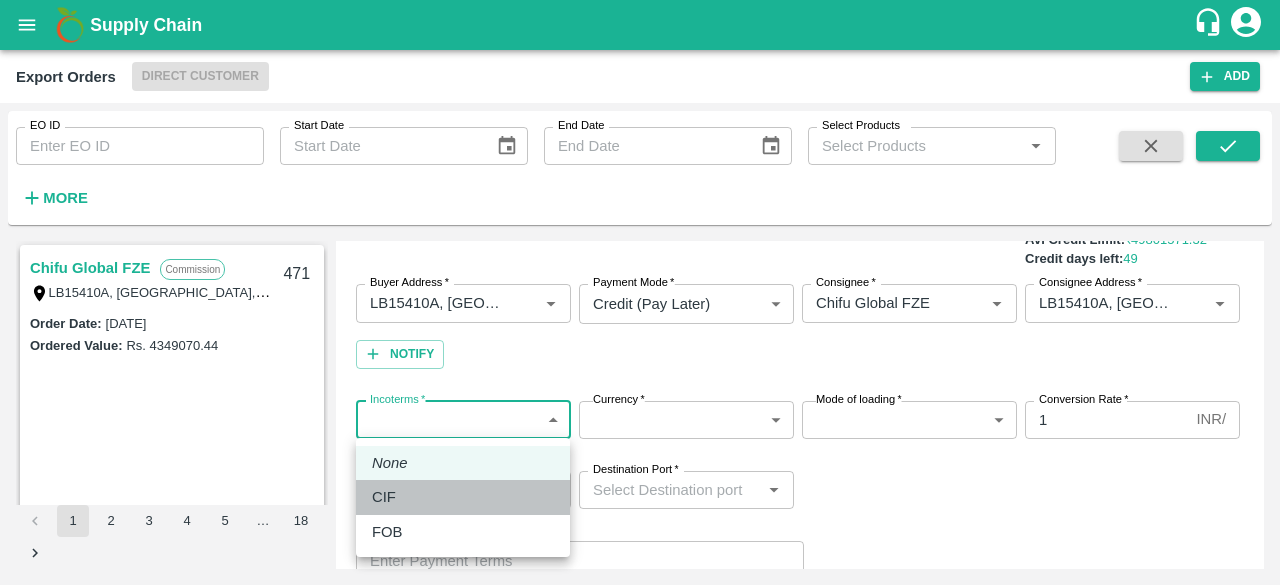 click on "CIF" at bounding box center [463, 497] 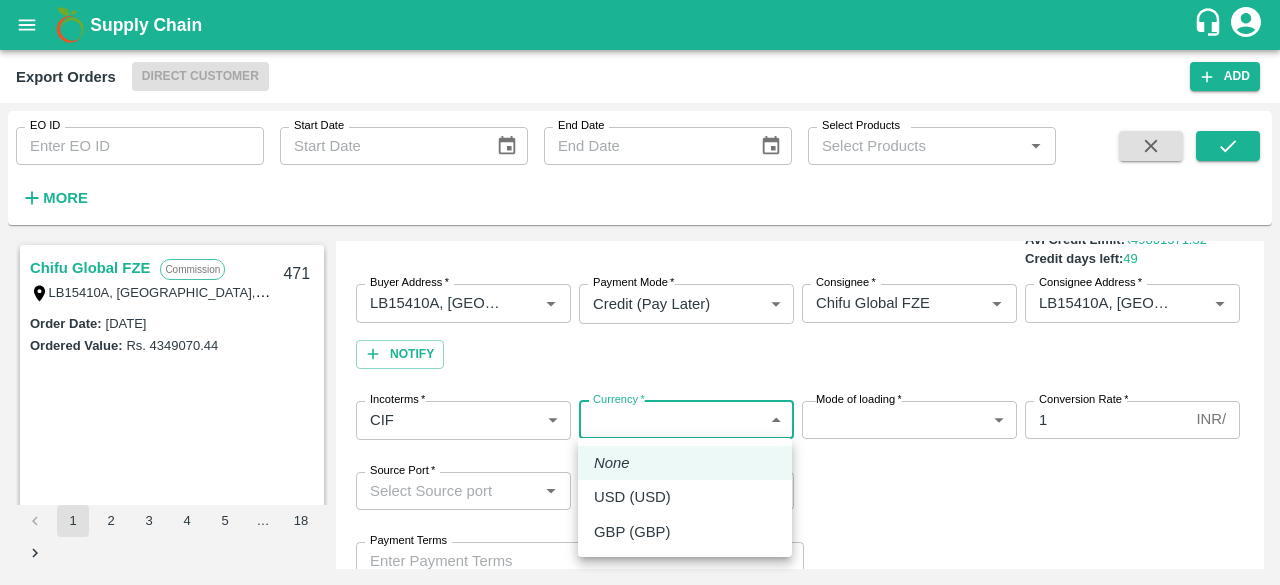 drag, startPoint x: 700, startPoint y: 409, endPoint x: 722, endPoint y: 483, distance: 77.201035 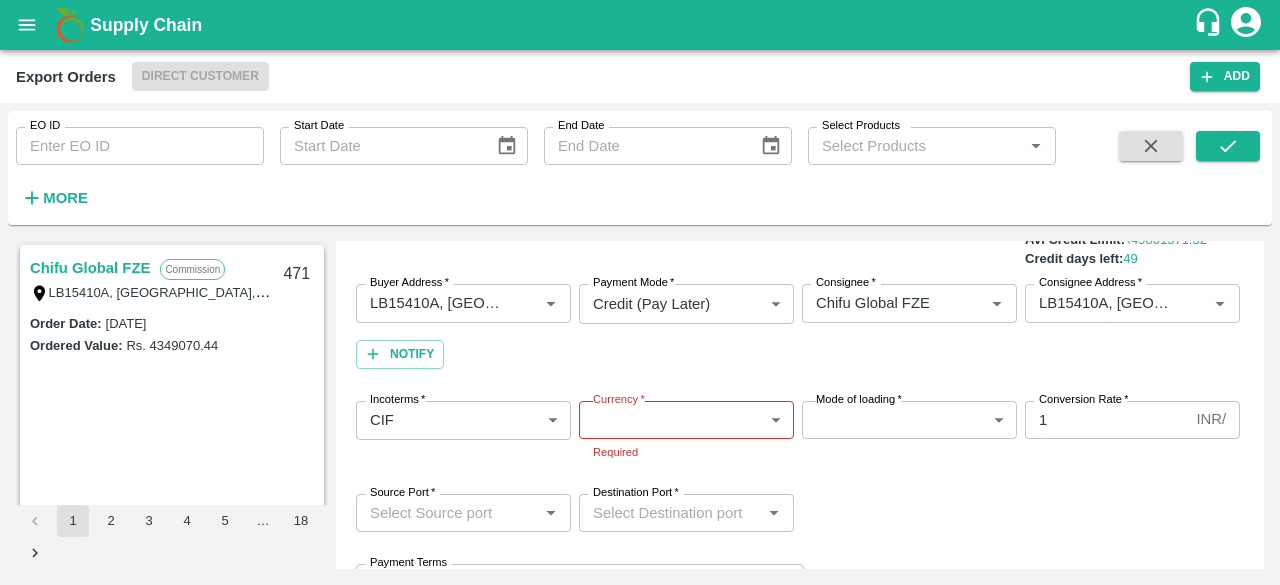 click on "Incoterms   * CIF 1 Incoterms Currency   * ​ Currency Required Mode of loading   * ​ Mode of loading Conversion Rate   * 1 INR/ Conversion Rate" at bounding box center (800, 431) 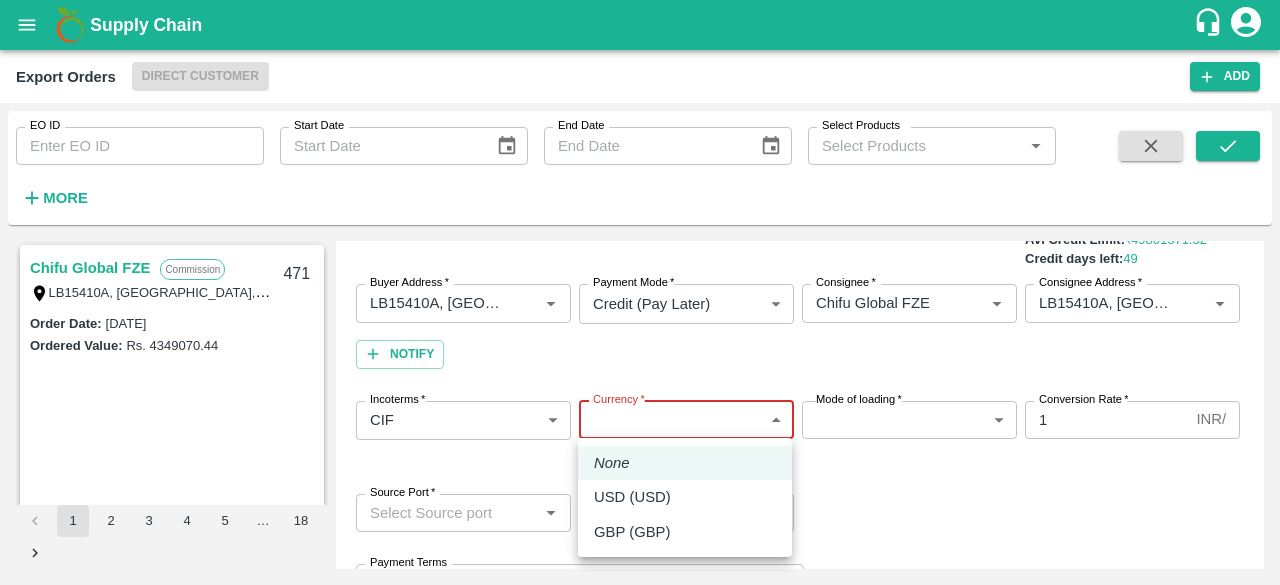 click on "Supply Chain Export Orders Direct Customer Add EO ID EO ID Start Date Start Date End Date End Date Select Products Select Products   * More Chifu Global FZE Commission LB15410A, [GEOGRAPHIC_DATA] 471 Order Date : [DATE] Ordered Value: Rs.   4349070.44 ABUSEEDO TRADING L.L.C Fixed Price Shop No.43, ,Wholesale Building No. 2 Central Fruit and Vegetable Market, PO BOX 4494 [GEOGRAPHIC_DATA]-U.A.E. 470 Order Date : [DATE] Ordered Value: Rs.   29500548 AL BAKRAWE Foods FZE Fixed Price 1, Shop # 3, [GEOGRAPHIC_DATA] – central fruits and vegetables market, , , , , [GEOGRAPHIC_DATA] 469 Order Date : [DATE] Ordered Value: Rs.   15720012 ALNUR PROJECTS DEVELOPMENT Fixed Price Po box 120, [GEOGRAPHIC_DATA] (Madayn) / [PERSON_NAME] / [GEOGRAPHIC_DATA], [GEOGRAPHIC_DATA], 11, [GEOGRAPHIC_DATA], 110, [GEOGRAPHIC_DATA] 468 Order Date : [DATE] Ordered Value: Rs.   956898.8 Chifu Global FZE Commission LB15410A, [GEOGRAPHIC_DATA] 467 :" at bounding box center (640, 292) 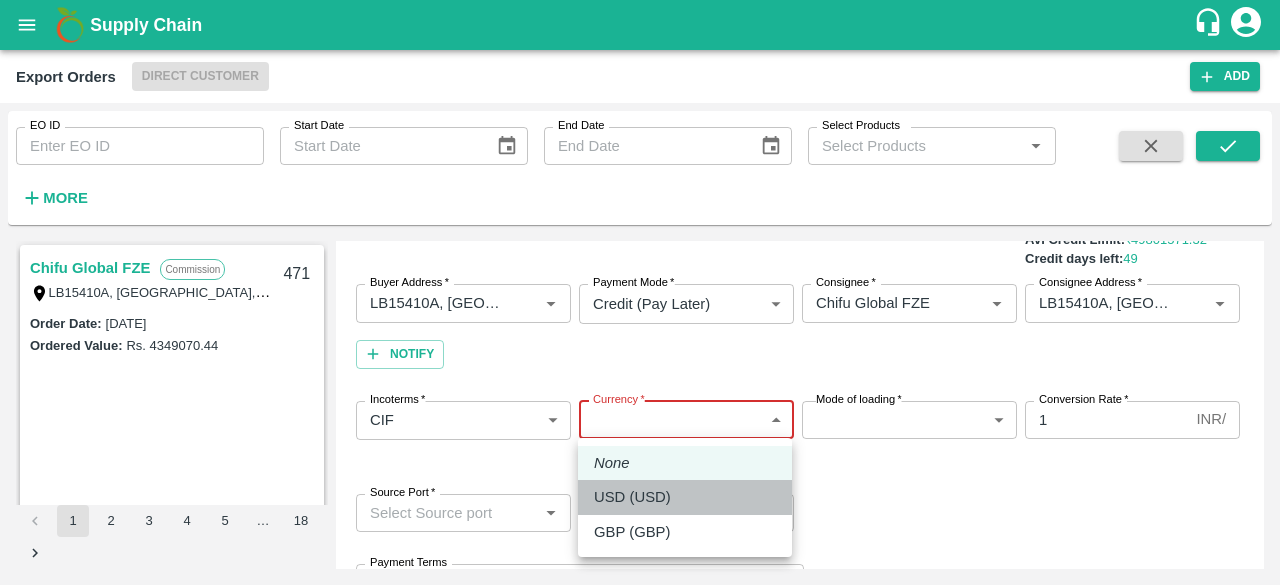 click on "USD (USD)" at bounding box center [632, 497] 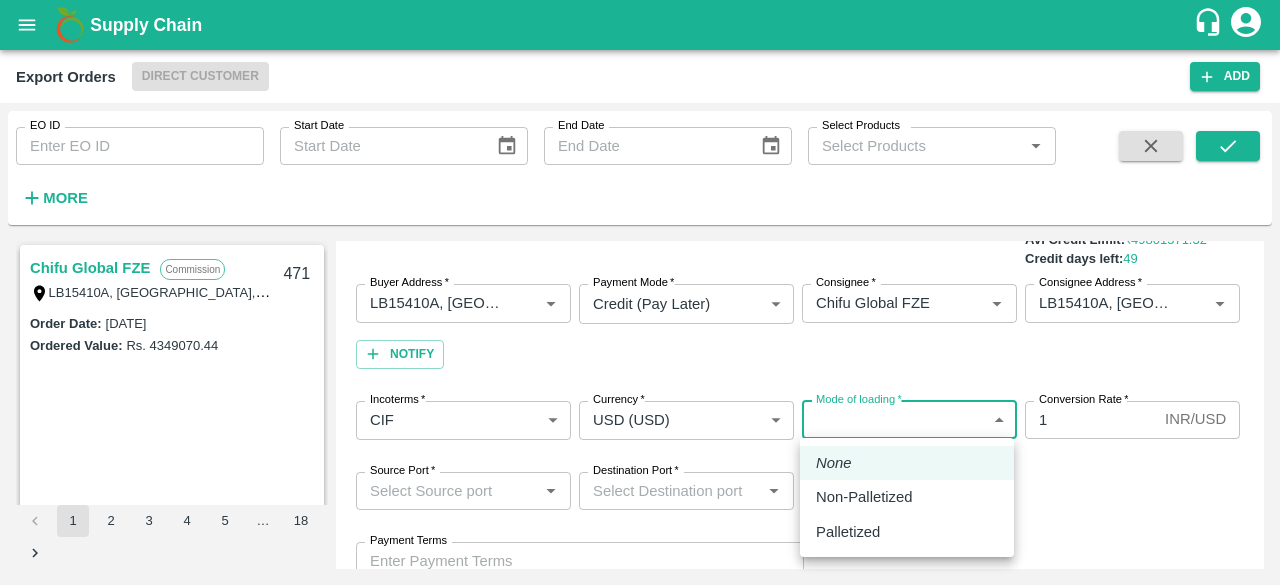 click on "Supply Chain Export Orders Direct Customer Add EO ID EO ID Start Date Start Date End Date End Date Select Products Select Products   * More Chifu Global FZE Commission LB15410A, [GEOGRAPHIC_DATA] 471 Order Date : [DATE] Ordered Value: Rs.   4349070.44 ABUSEEDO TRADING L.L.C Fixed Price Shop No.43, ,Wholesale Building No. 2 Central Fruit and Vegetable Market, PO BOX 4494 [GEOGRAPHIC_DATA]-U.A.E. 470 Order Date : [DATE] Ordered Value: Rs.   29500548 AL BAKRAWE Foods FZE Fixed Price 1, Shop # 3, [GEOGRAPHIC_DATA] – central fruits and vegetables market, , , , , [GEOGRAPHIC_DATA] 469 Order Date : [DATE] Ordered Value: Rs.   15720012 ALNUR PROJECTS DEVELOPMENT Fixed Price Po box 120, [GEOGRAPHIC_DATA] (Madayn) / [PERSON_NAME] / [GEOGRAPHIC_DATA], [GEOGRAPHIC_DATA], 11, [GEOGRAPHIC_DATA], 110, [GEOGRAPHIC_DATA] 468 Order Date : [DATE] Ordered Value: Rs.   956898.8 Chifu Global FZE Commission LB15410A, [GEOGRAPHIC_DATA] 467 :" at bounding box center (640, 292) 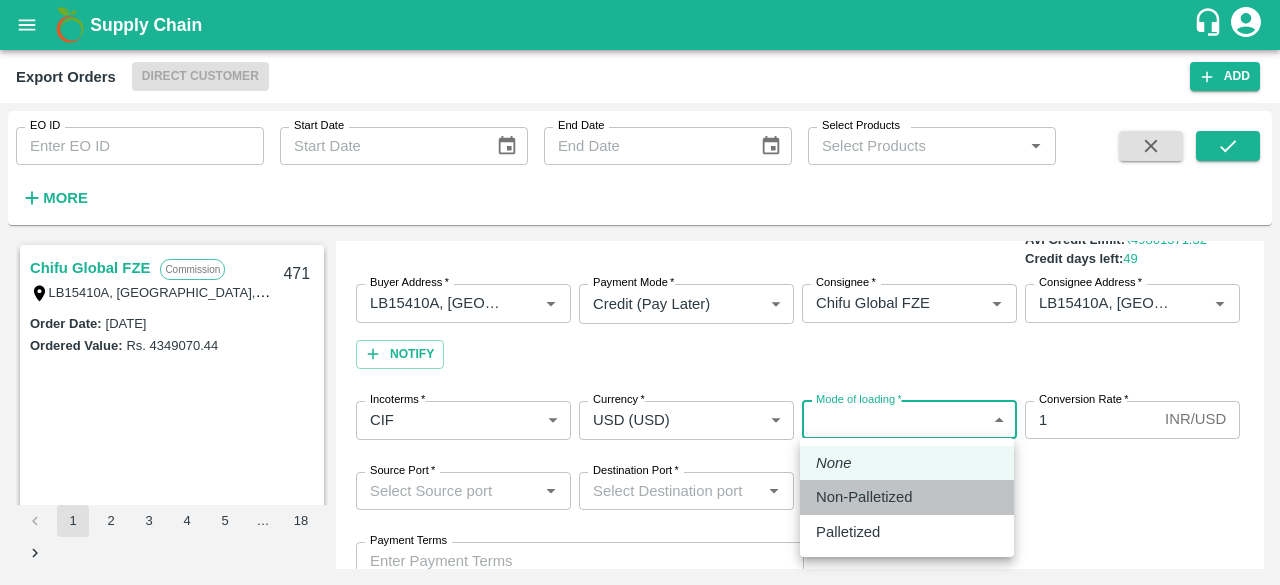 click on "Non-Palletized" at bounding box center [864, 497] 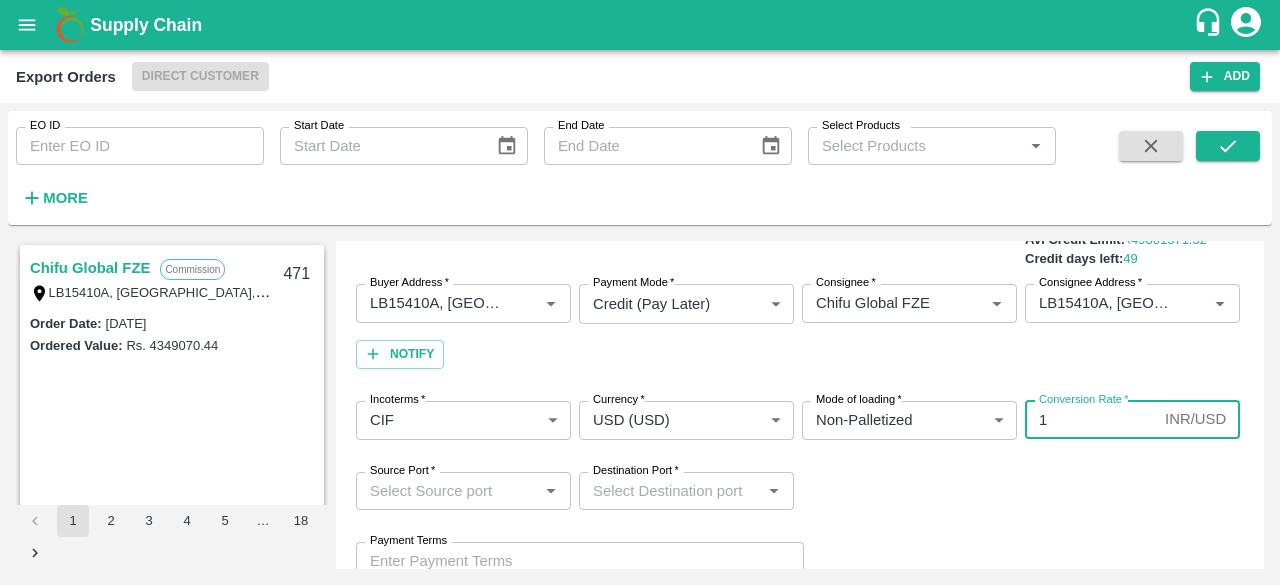 click on "1" at bounding box center [1091, 420] 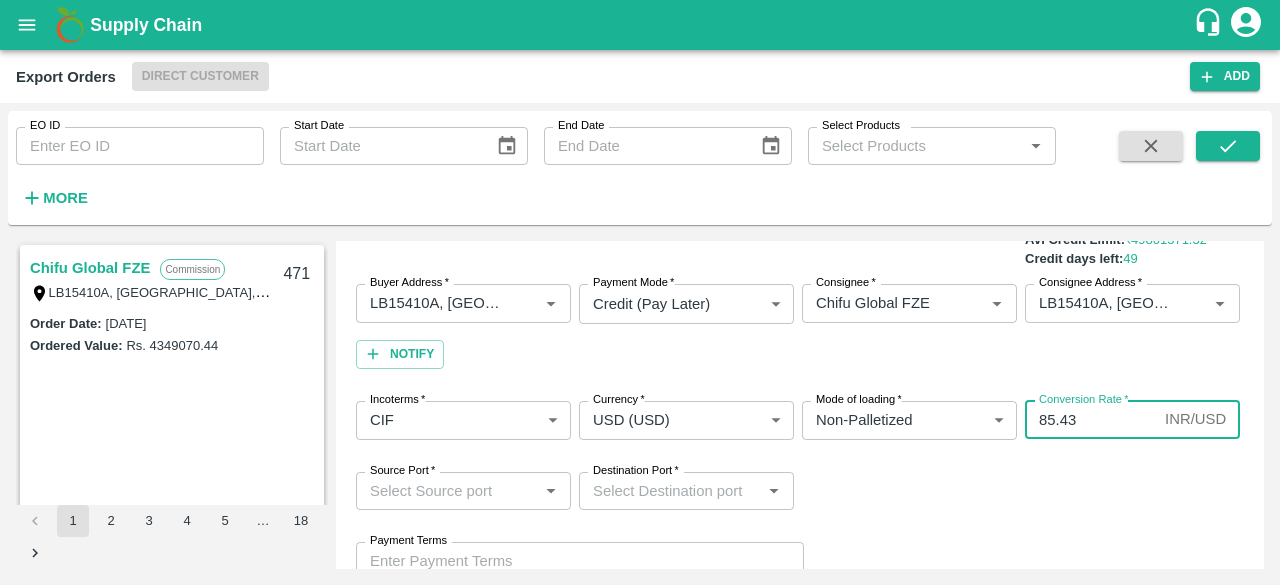 type on "85.43" 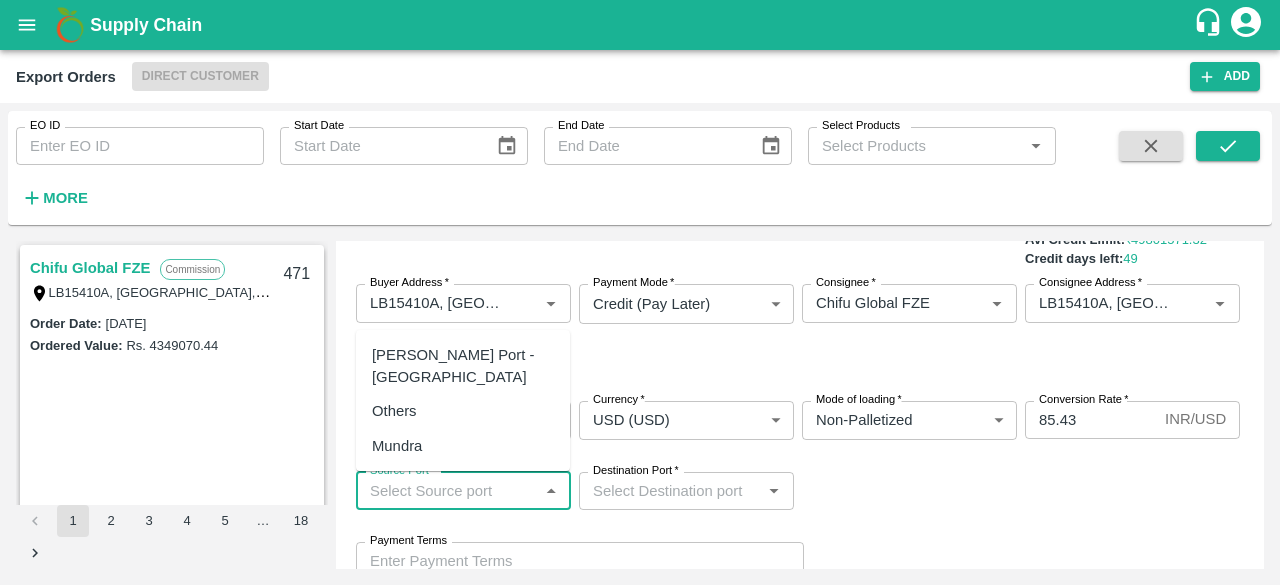 click on "Source Port   *" at bounding box center [447, 491] 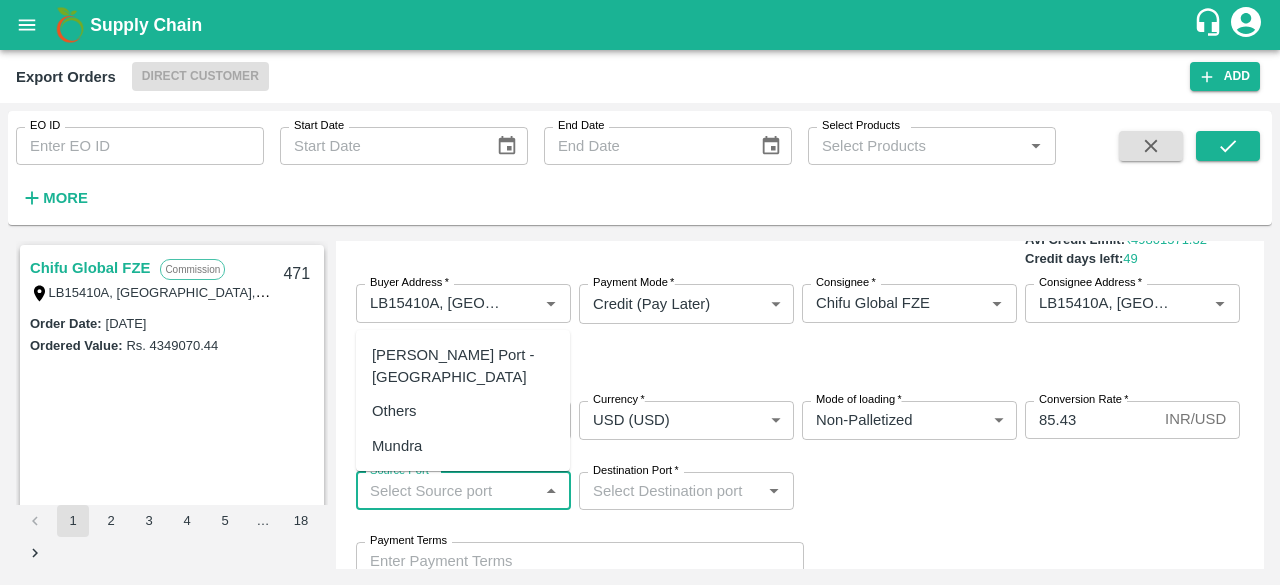 click on "[PERSON_NAME] Port - [GEOGRAPHIC_DATA]" at bounding box center (463, 366) 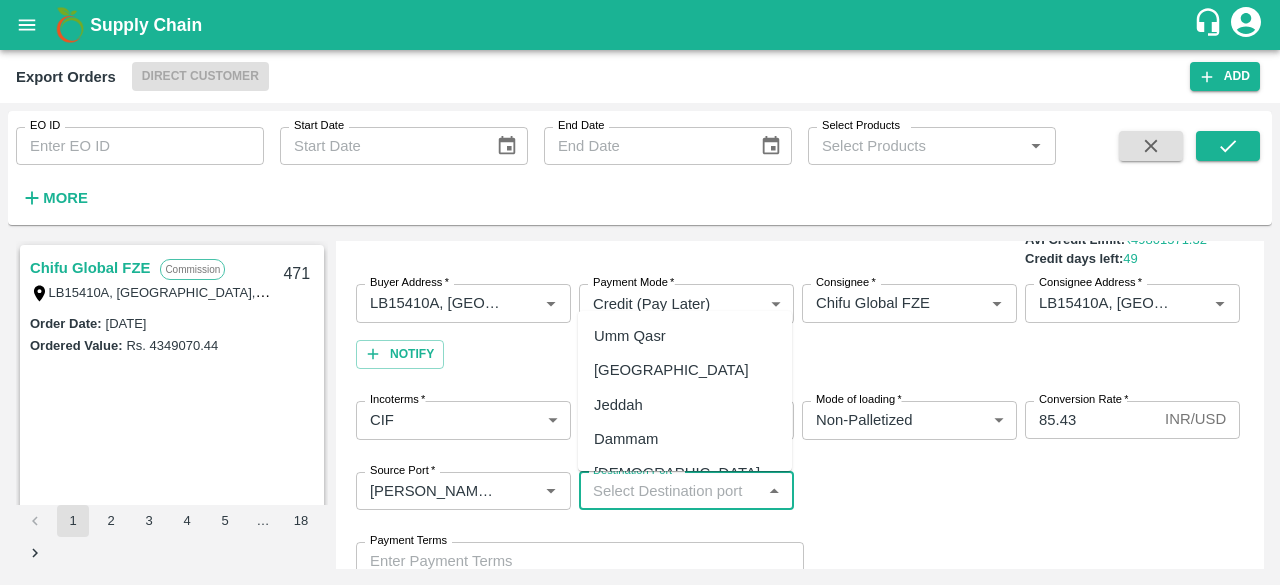 click on "Destination Port   *" at bounding box center (670, 491) 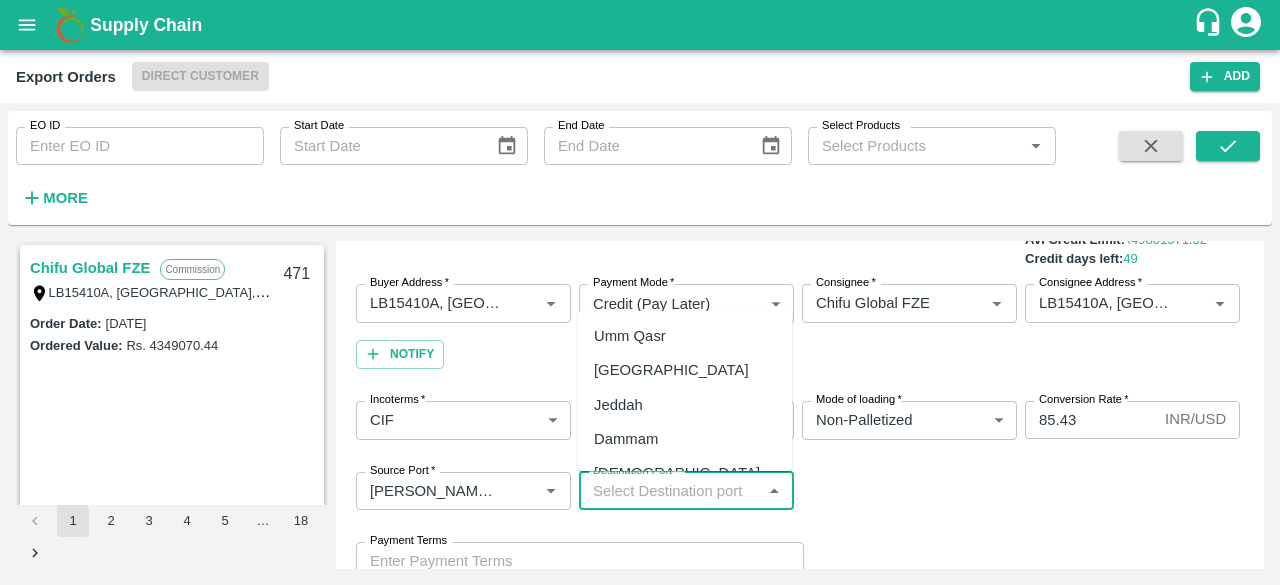 click on "[GEOGRAPHIC_DATA]" at bounding box center (671, 370) 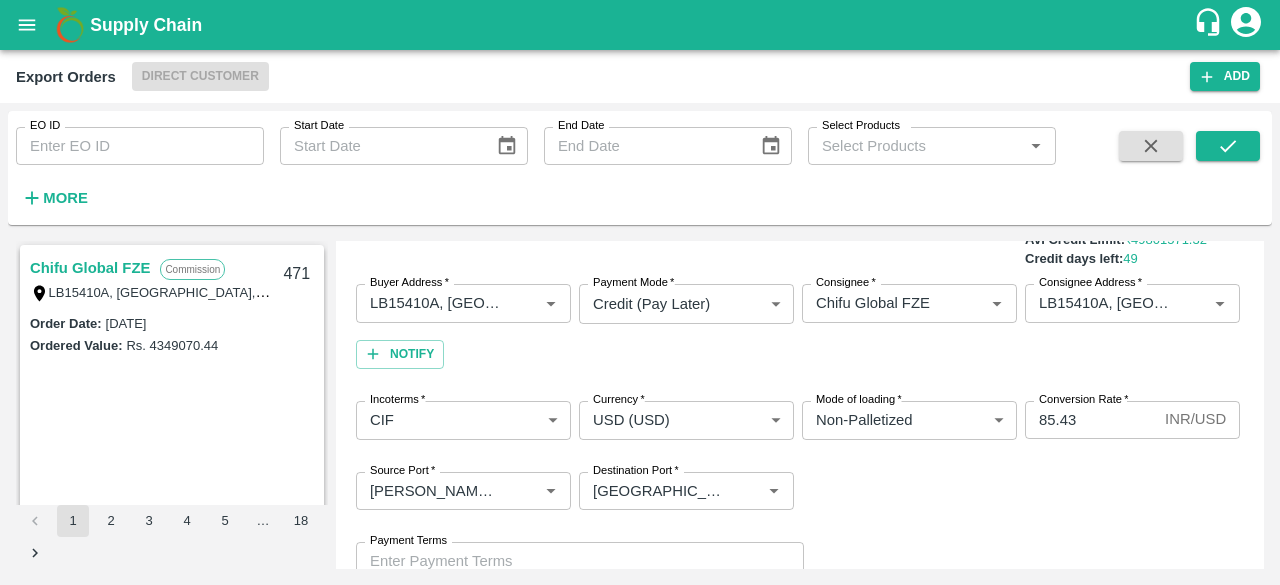 click on "Source Port   * Source Port   * Destination Port   * Destination Port   *" at bounding box center (800, 491) 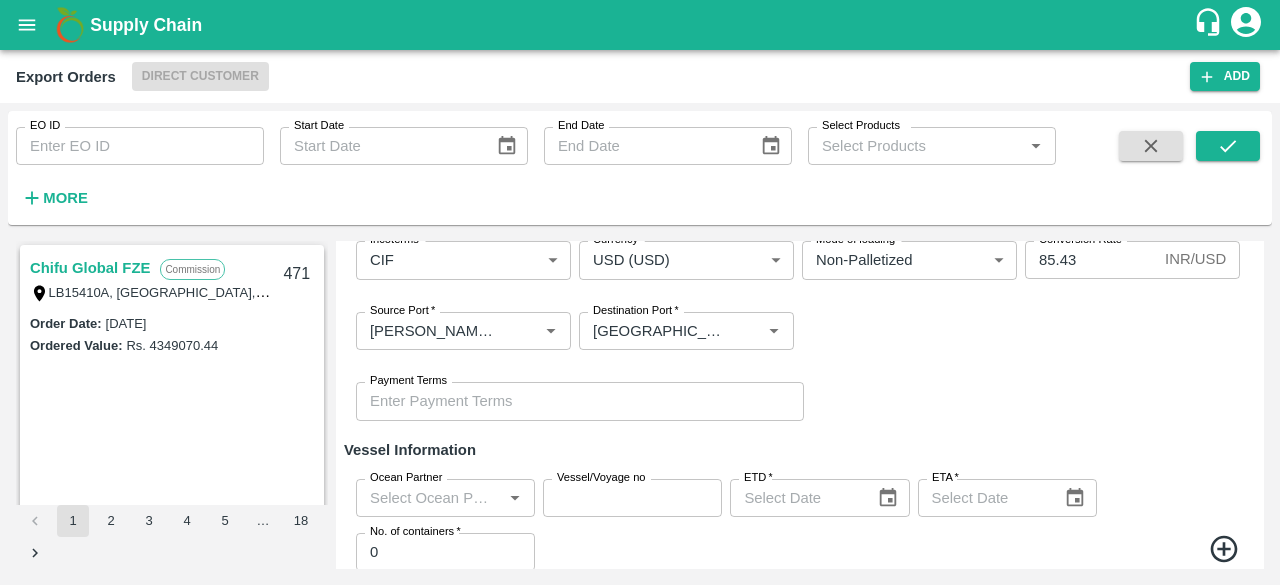 scroll, scrollTop: 341, scrollLeft: 0, axis: vertical 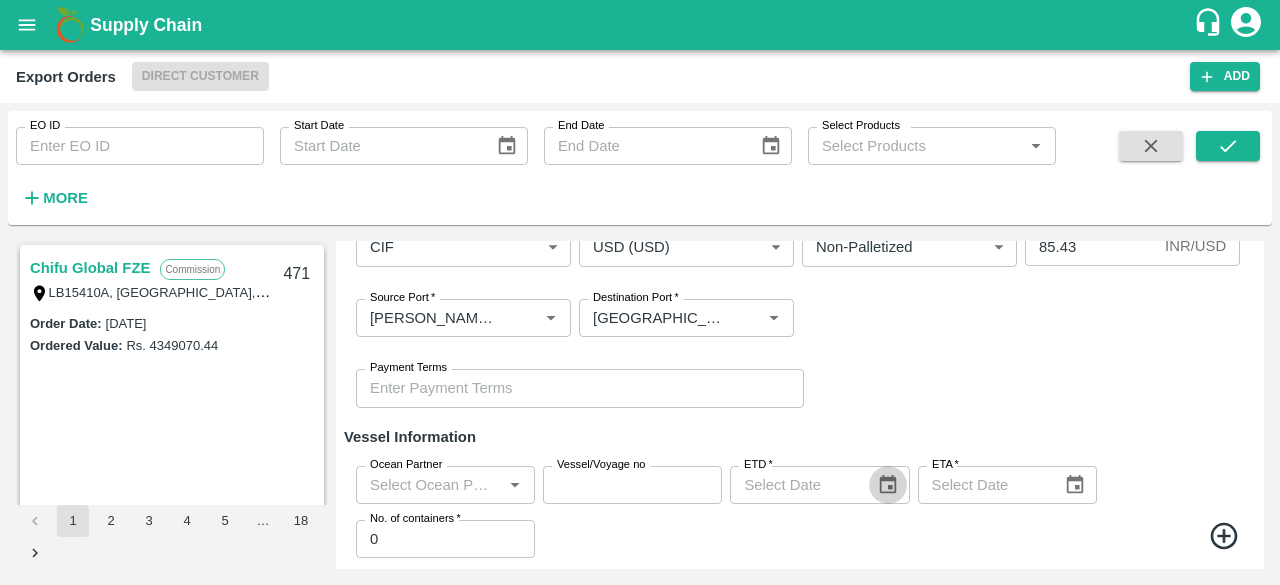 click 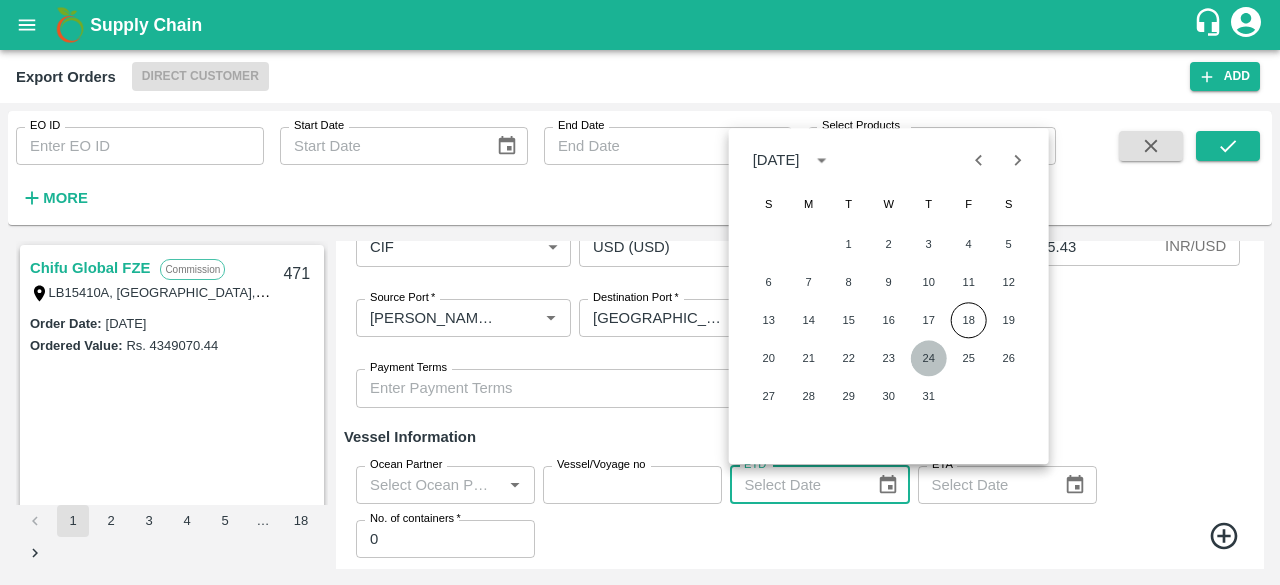 click on "24" at bounding box center (929, 358) 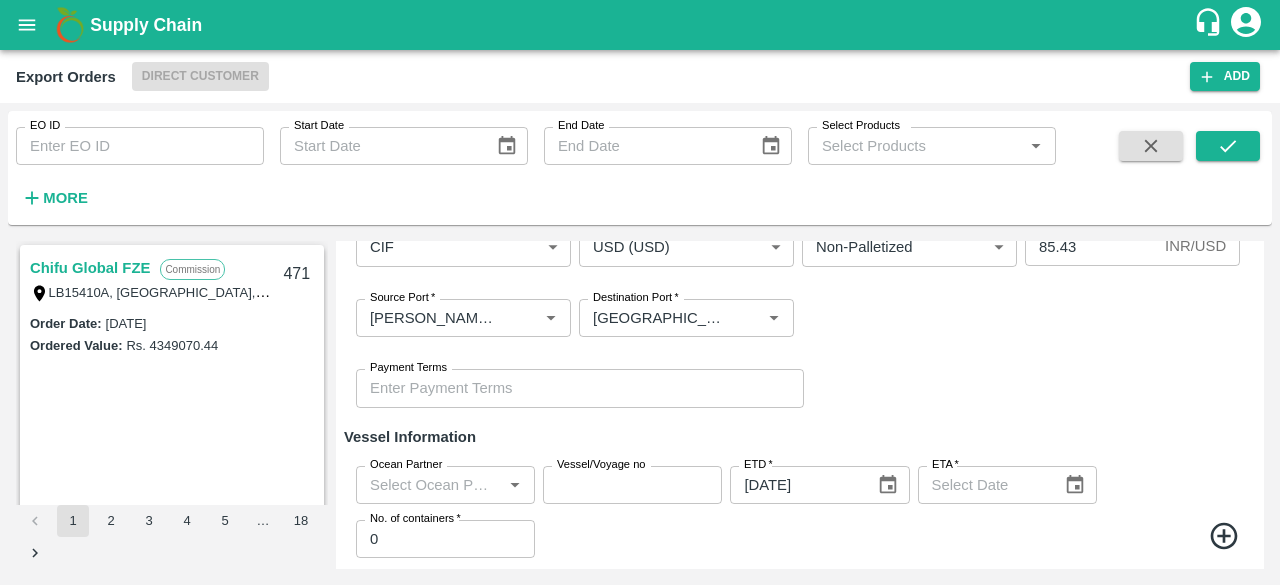 type on "[DATE]" 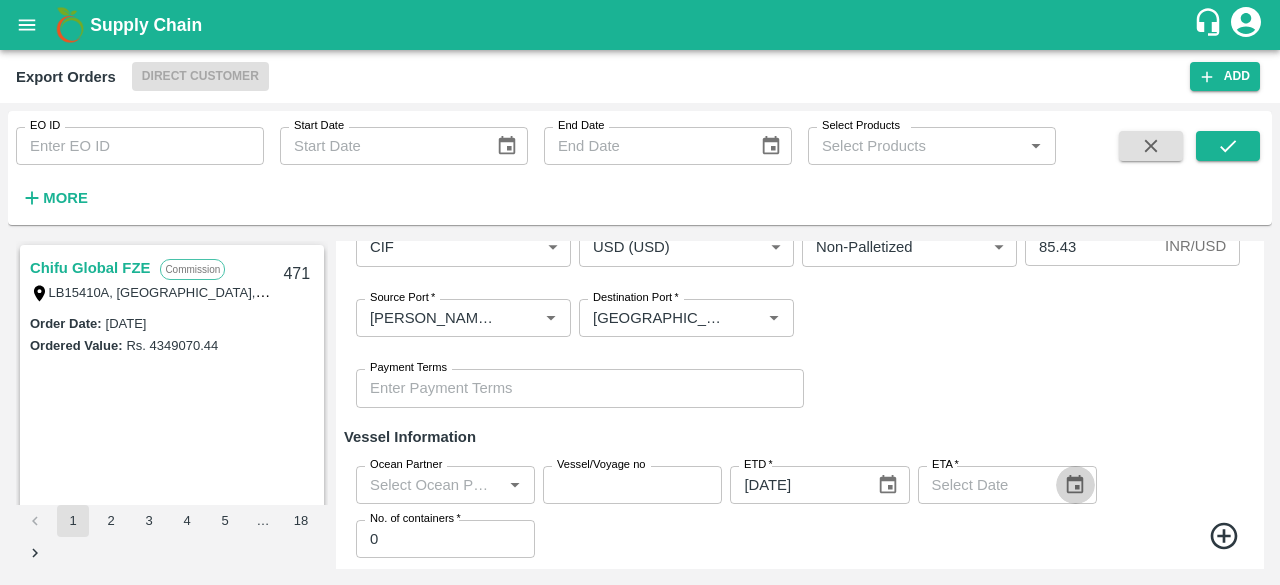 click 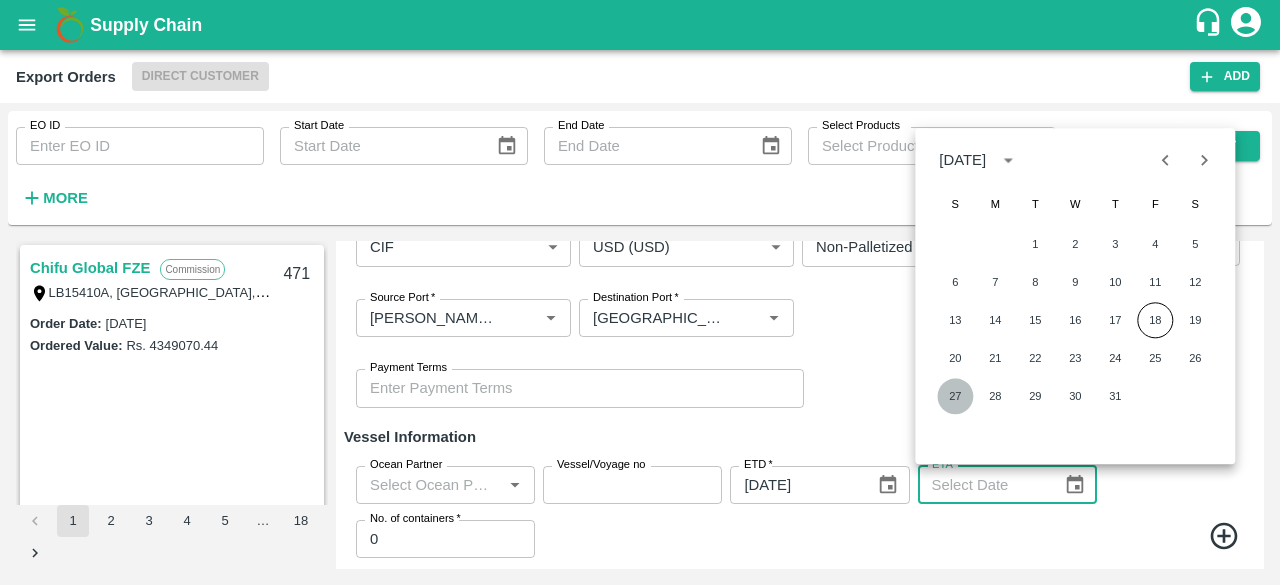 click on "27" at bounding box center (955, 396) 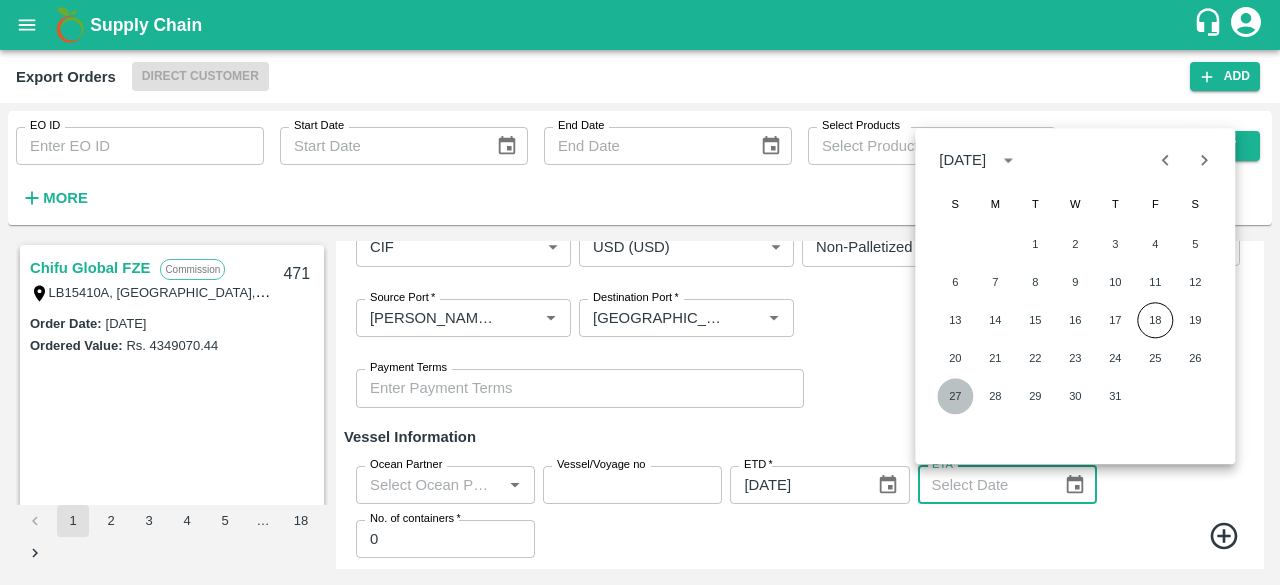 type on "[DATE]" 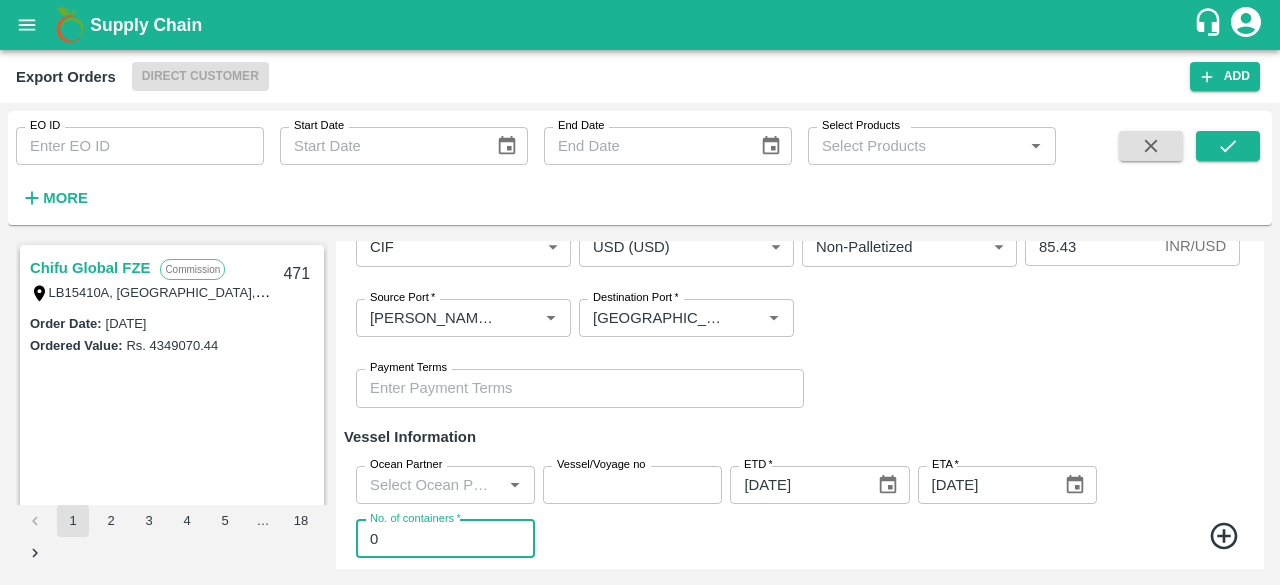 click on "0" at bounding box center (445, 539) 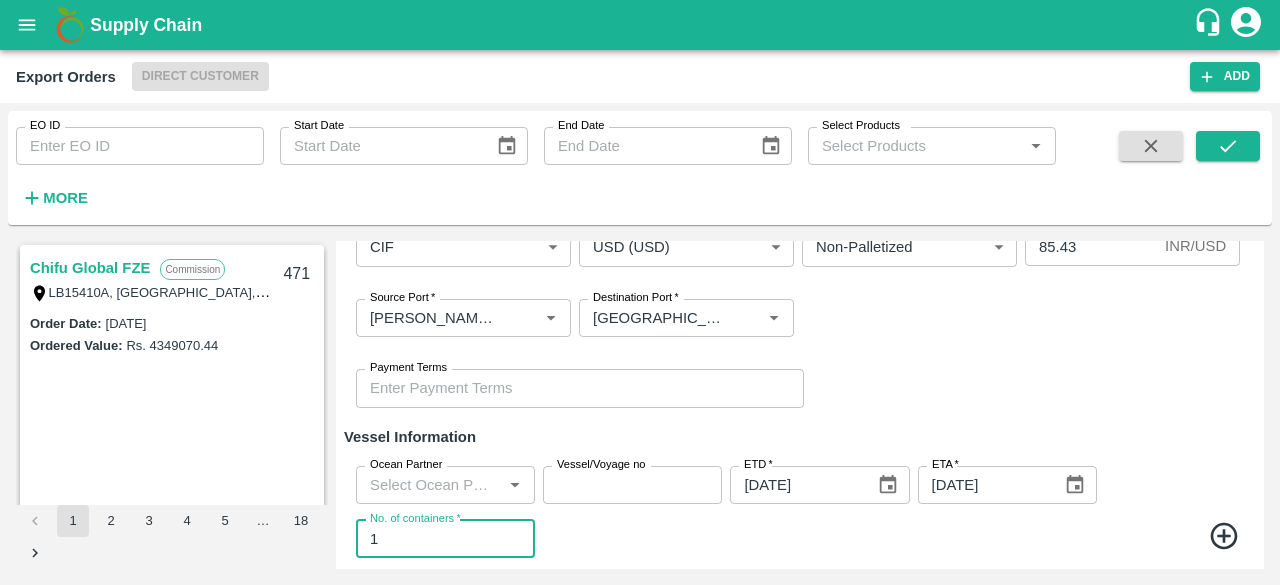 type on "1" 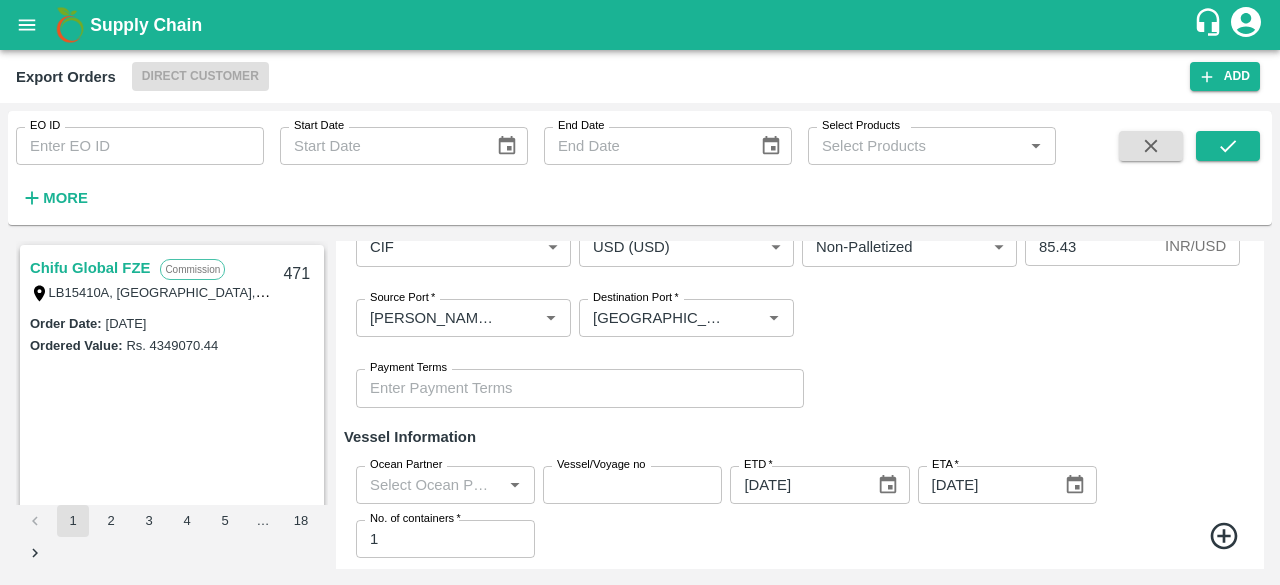 click on "Ocean Partner Ocean Partner Vessel/Voyage no Vessel/Voyage no ETD   * [DATE] ETD ETA   * [DATE] ETA No. of containers   * 1 No. of containers" at bounding box center (800, 512) 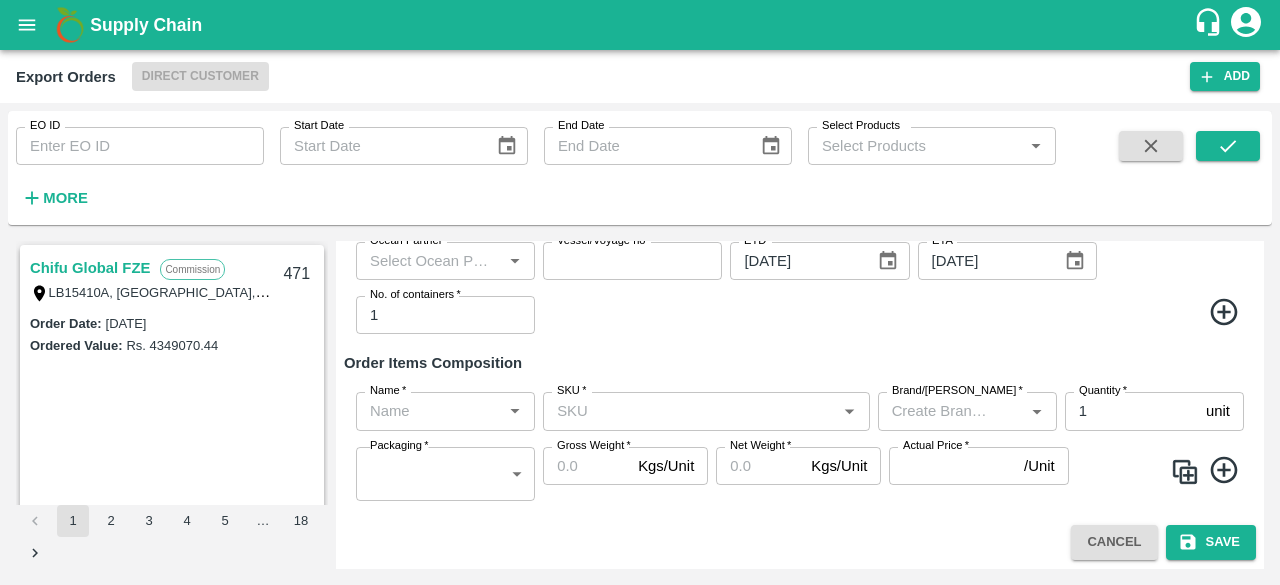 scroll, scrollTop: 566, scrollLeft: 0, axis: vertical 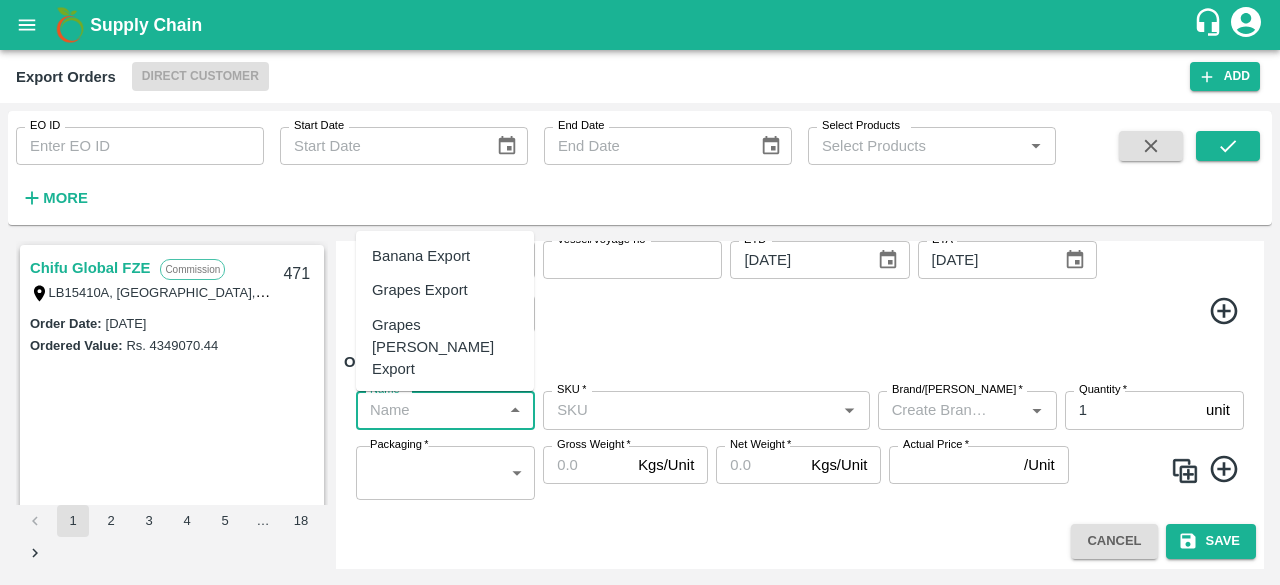 click on "Name   *" at bounding box center [429, 410] 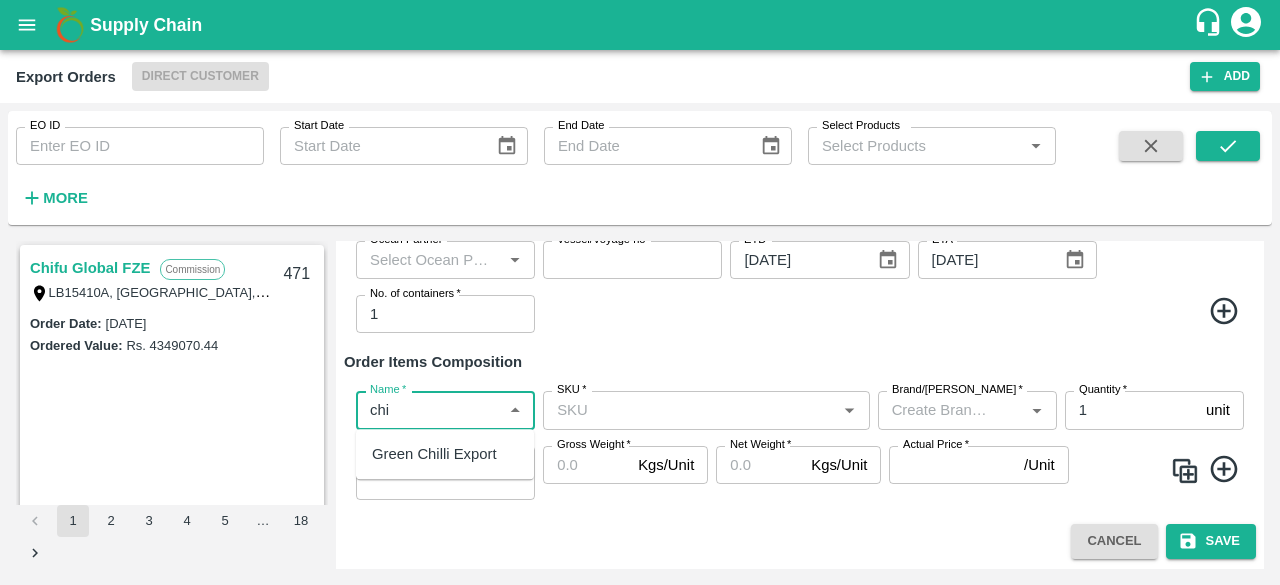 type on "chil" 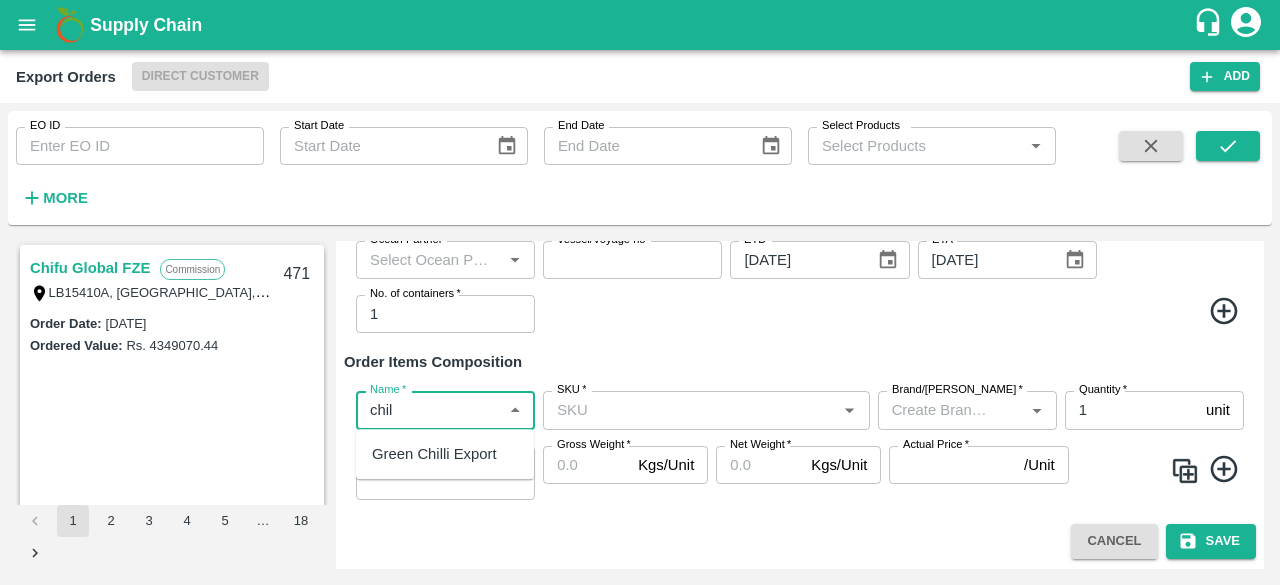 click on "Green Chilli Export" at bounding box center (434, 454) 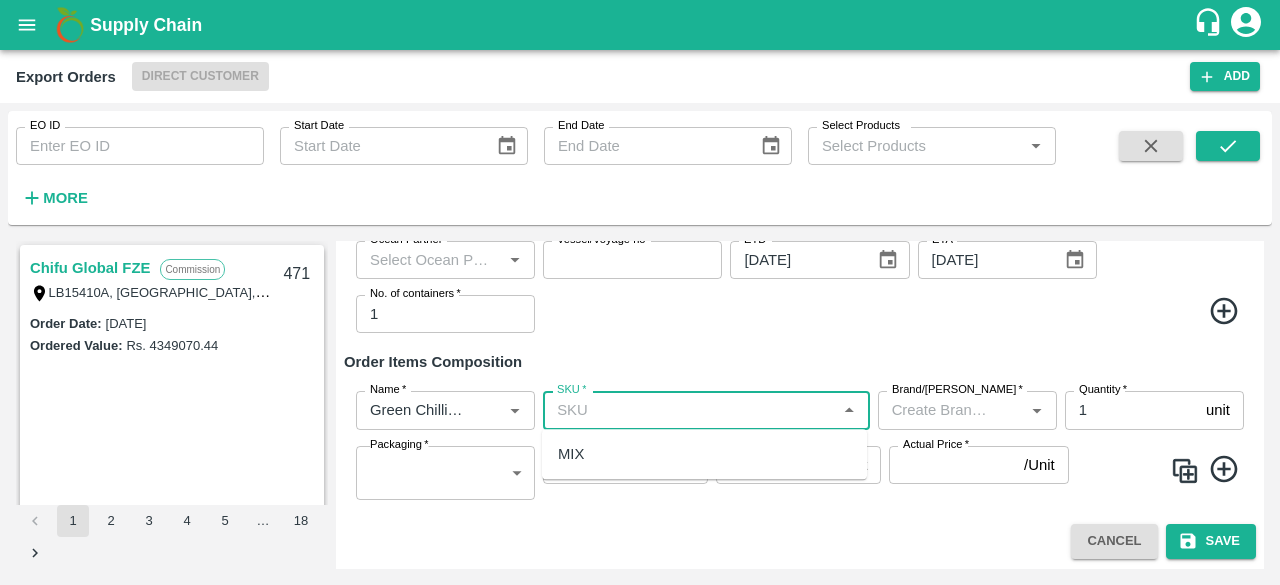 click on "SKU   *" at bounding box center [689, 410] 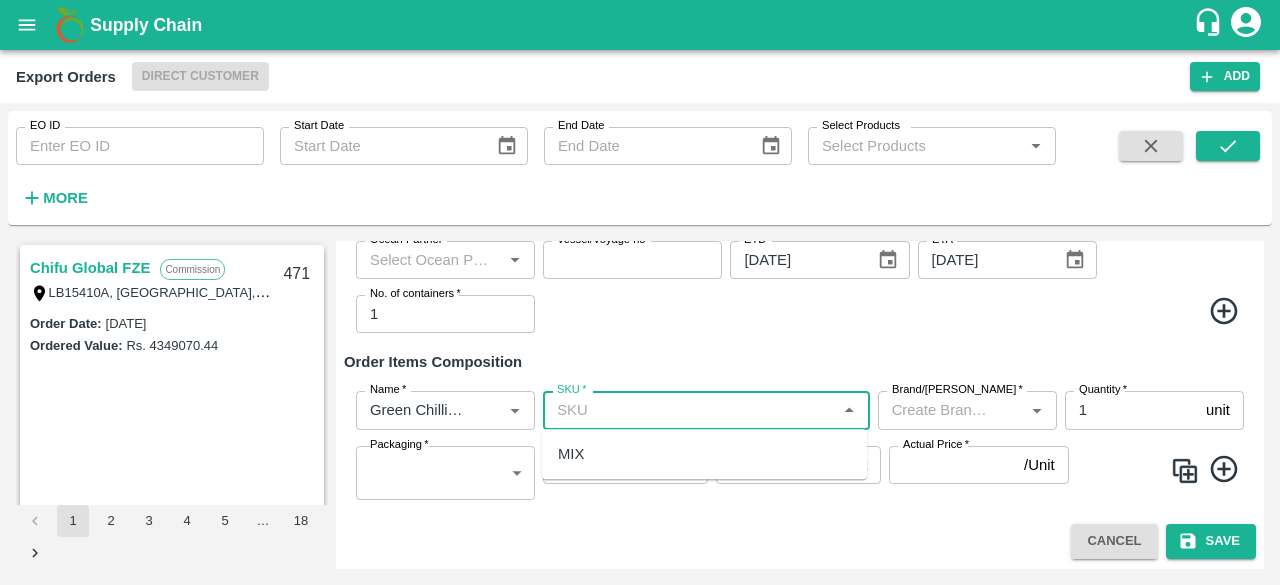 click on "MIX" at bounding box center [704, 454] 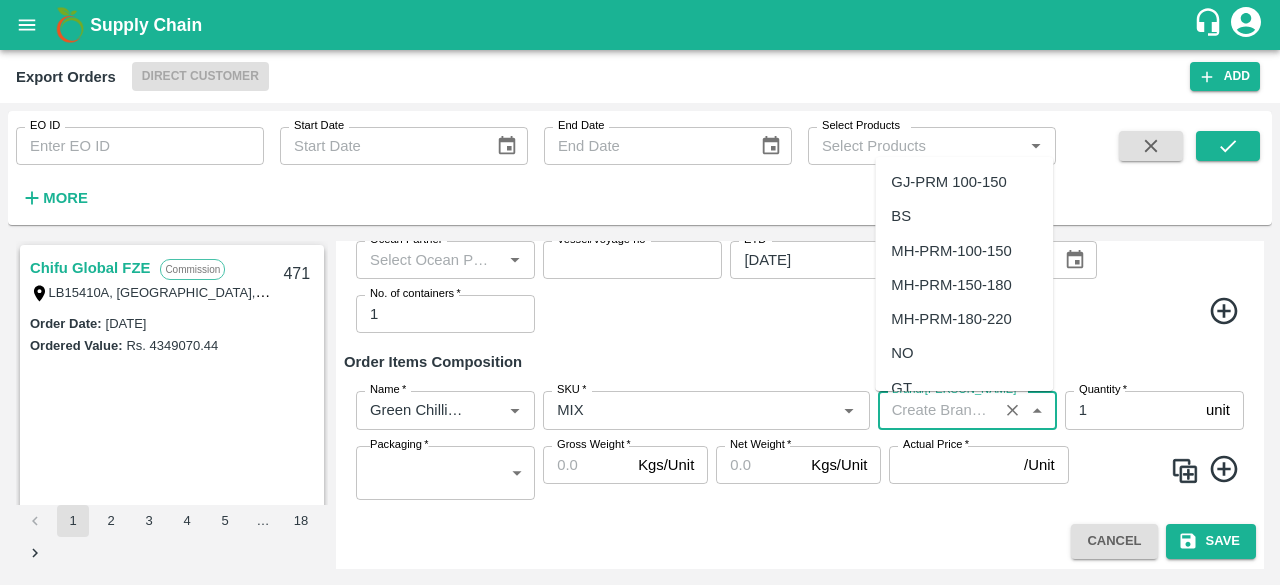 click on "Brand/[PERSON_NAME]   *" at bounding box center [938, 410] 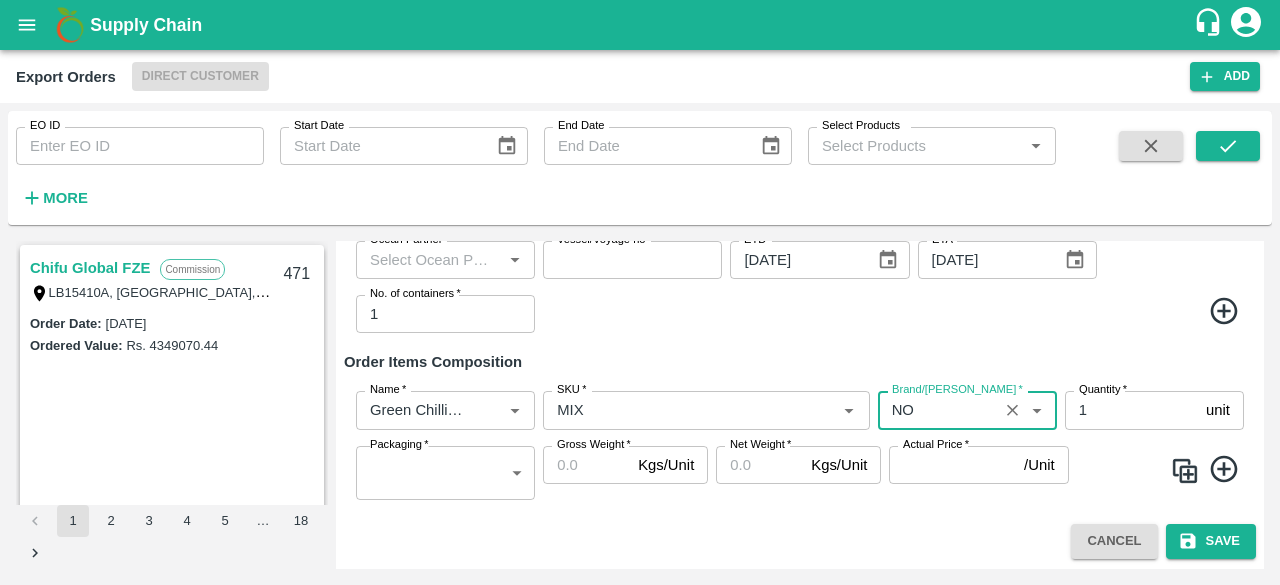type on "NO" 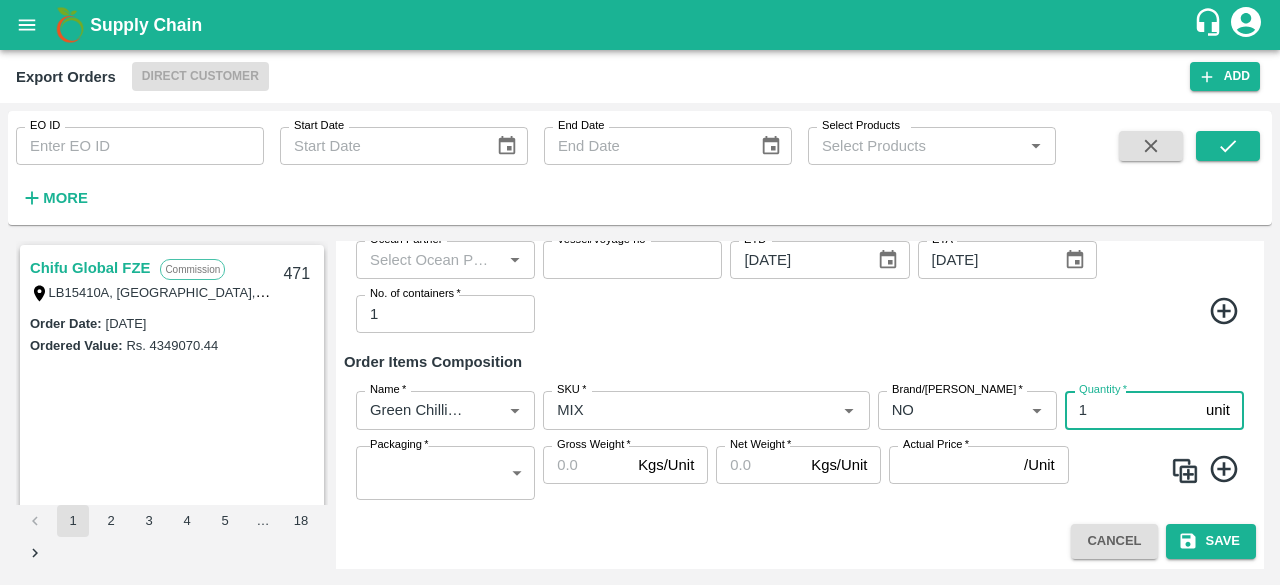 click on "1" at bounding box center (1131, 410) 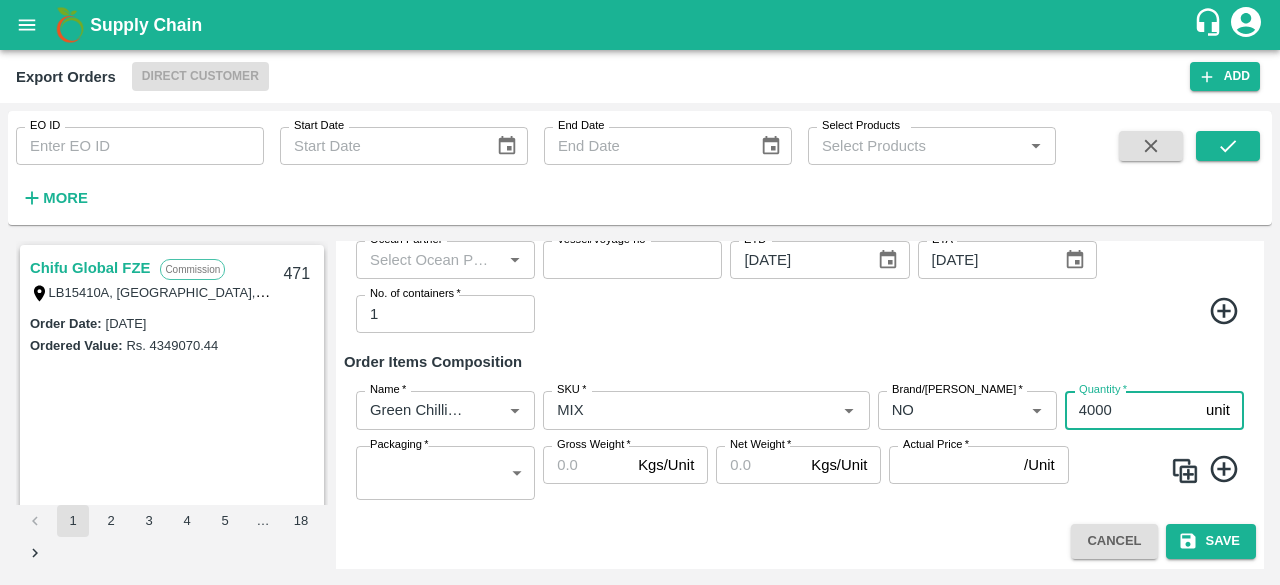 type on "4000" 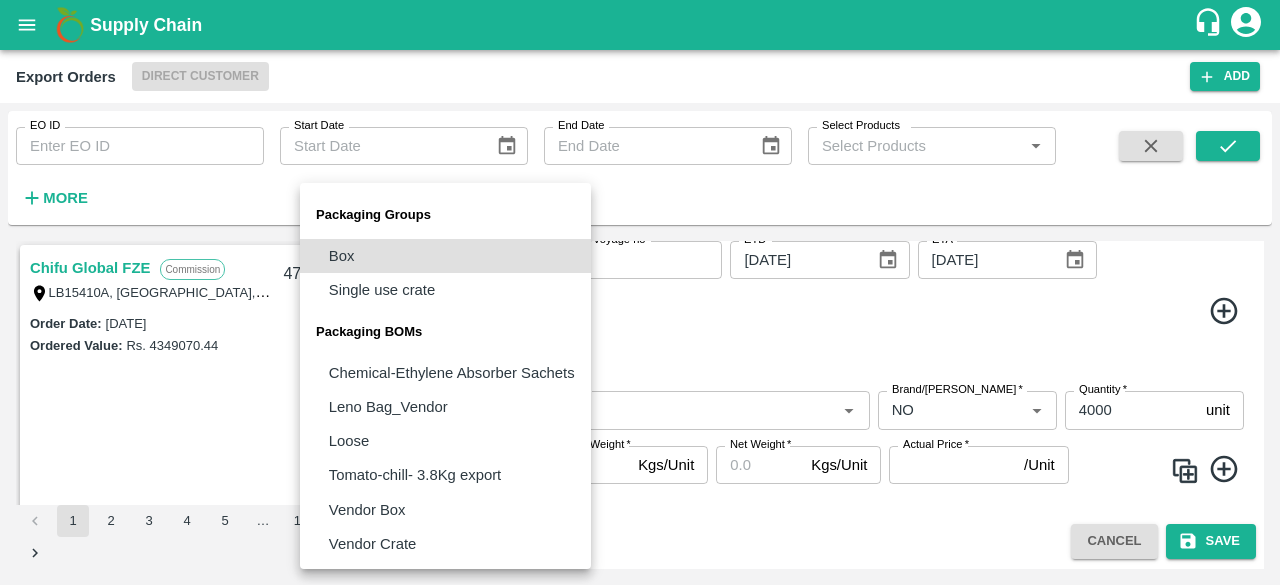 click on "Supply Chain Export Orders Direct Customer Add EO ID EO ID Start Date Start Date End Date End Date Select Products Select Products   * More Chifu Global FZE Commission LB15410A, [GEOGRAPHIC_DATA] 471 Order Date : [DATE] Ordered Value: Rs.   4349070.44 ABUSEEDO TRADING L.L.C Fixed Price Shop No.43, ,Wholesale Building No. 2 Central Fruit and Vegetable Market, PO BOX 4494 [GEOGRAPHIC_DATA]-U.A.E. 470 Order Date : [DATE] Ordered Value: Rs.   29500548 AL BAKRAWE Foods FZE Fixed Price 1, Shop # 3, [GEOGRAPHIC_DATA] – central fruits and vegetables market, , , , , [GEOGRAPHIC_DATA] 469 Order Date : [DATE] Ordered Value: Rs.   15720012 ALNUR PROJECTS DEVELOPMENT Fixed Price Po box 120, [GEOGRAPHIC_DATA] (Madayn) / [PERSON_NAME] / [GEOGRAPHIC_DATA], [GEOGRAPHIC_DATA], 11, [GEOGRAPHIC_DATA], 110, [GEOGRAPHIC_DATA] 468 Order Date : [DATE] Ordered Value: Rs.   956898.8 Chifu Global FZE Commission LB15410A, [GEOGRAPHIC_DATA] 467 :" at bounding box center [640, 292] 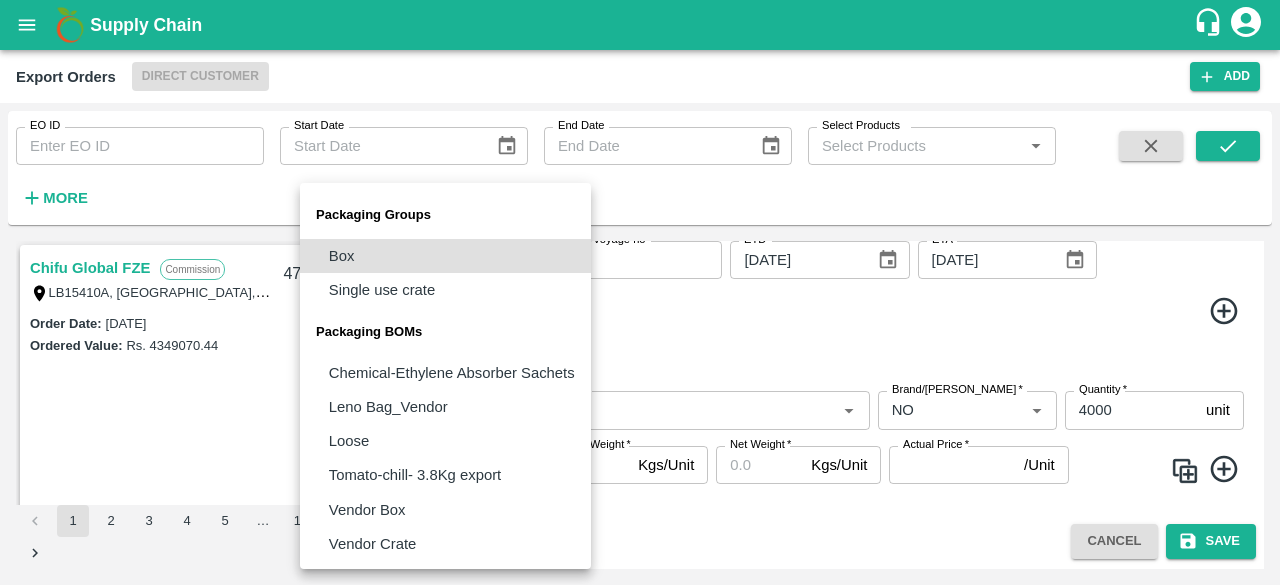 click on "Loose" at bounding box center [445, 441] 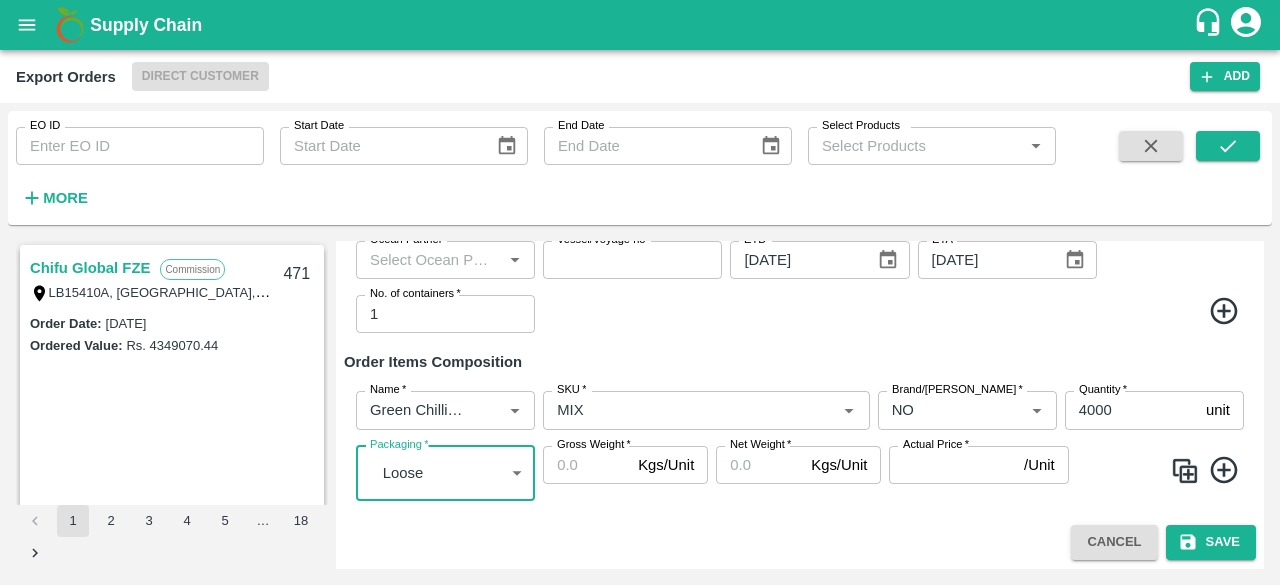 type on "BOM/258" 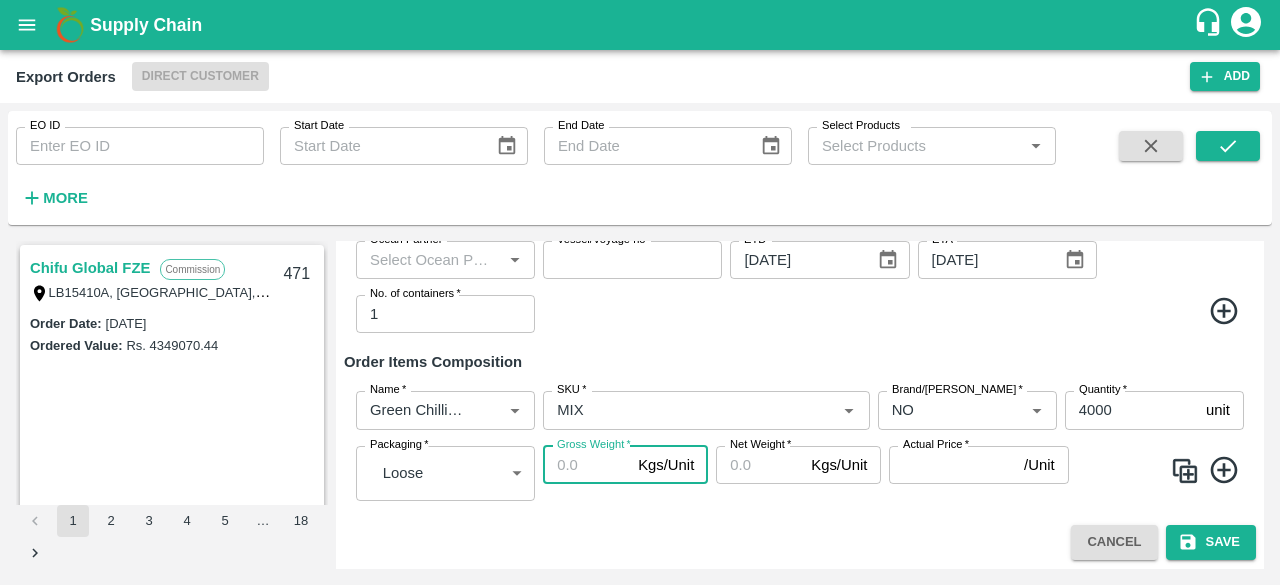 click on "Gross Weight   *" at bounding box center (586, 465) 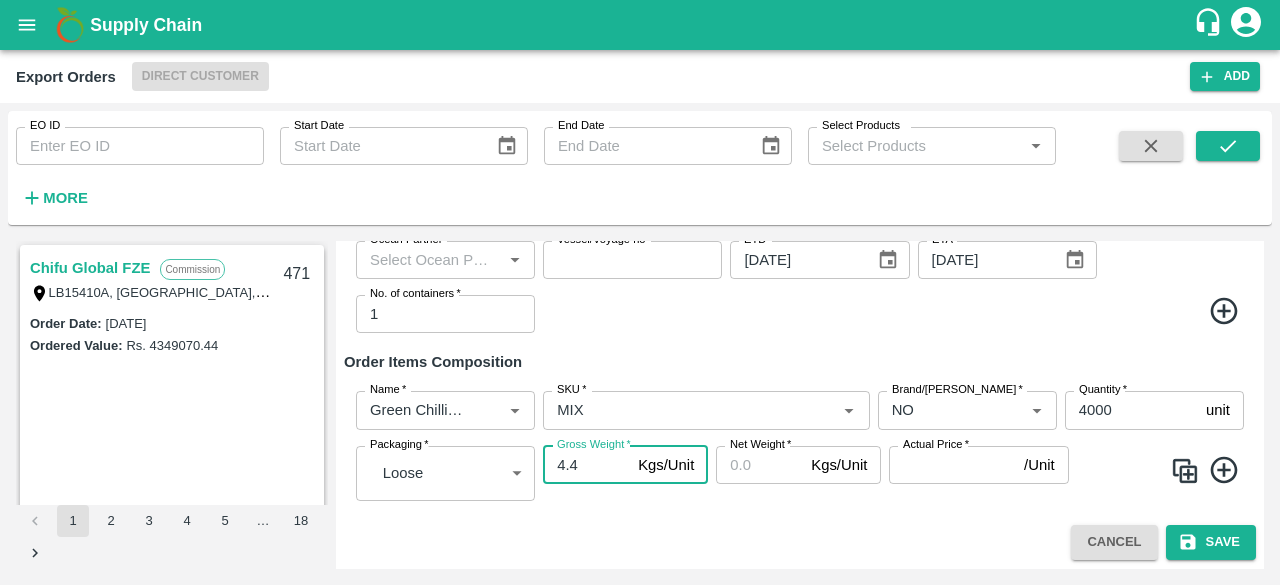 type on "4.4" 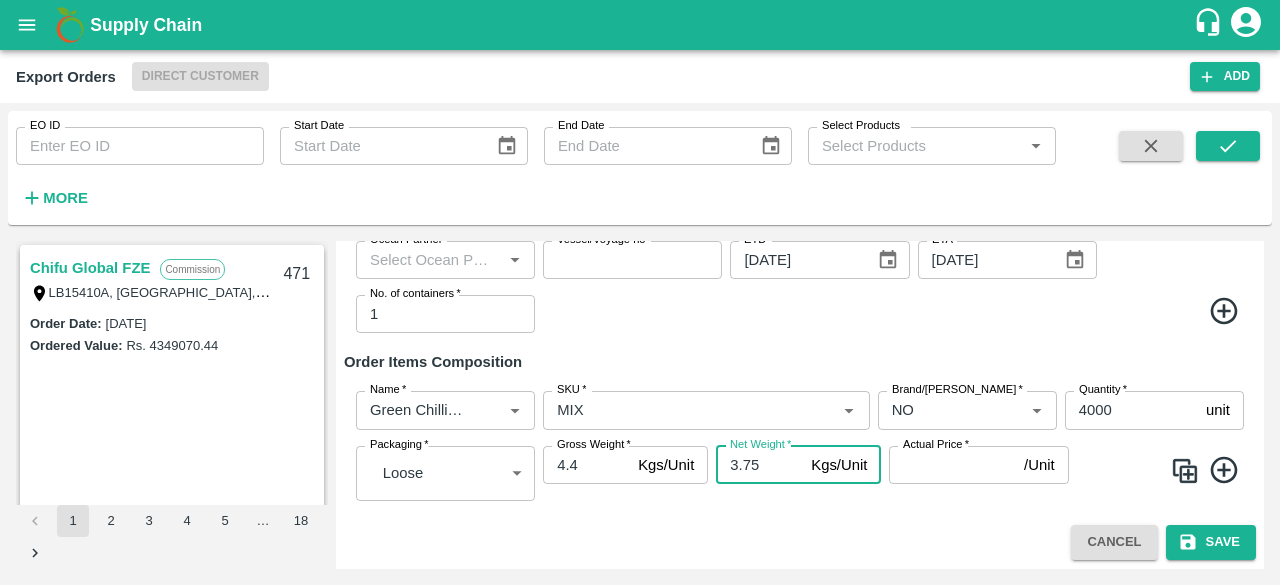 type on "3.75" 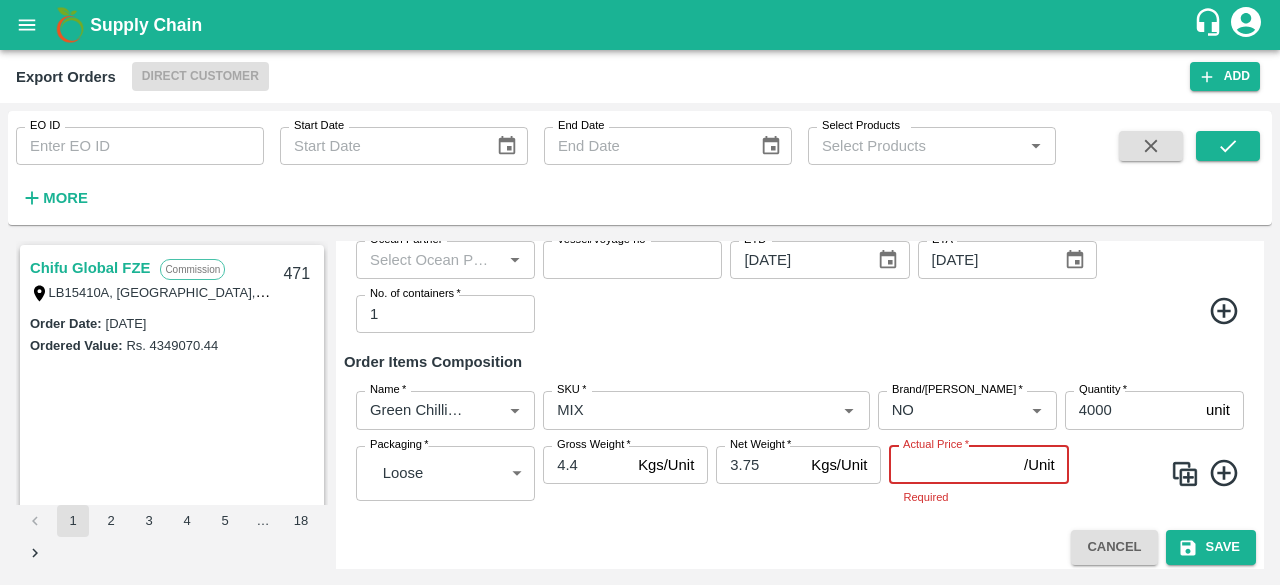 click on "Actual Price   *" at bounding box center (952, 465) 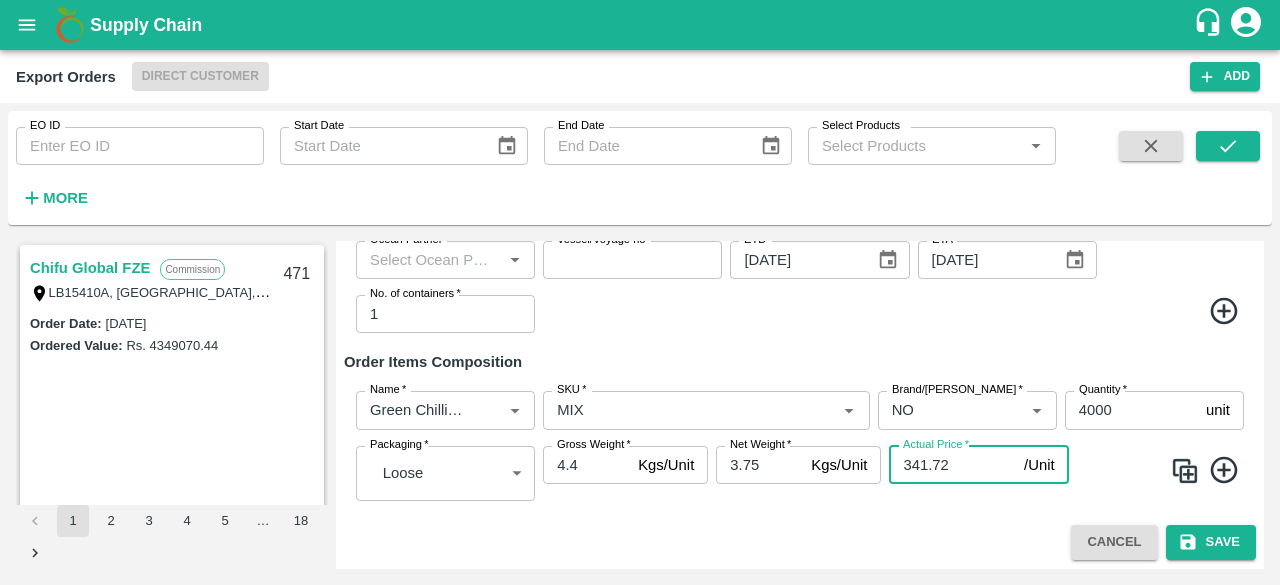 type on "341.72" 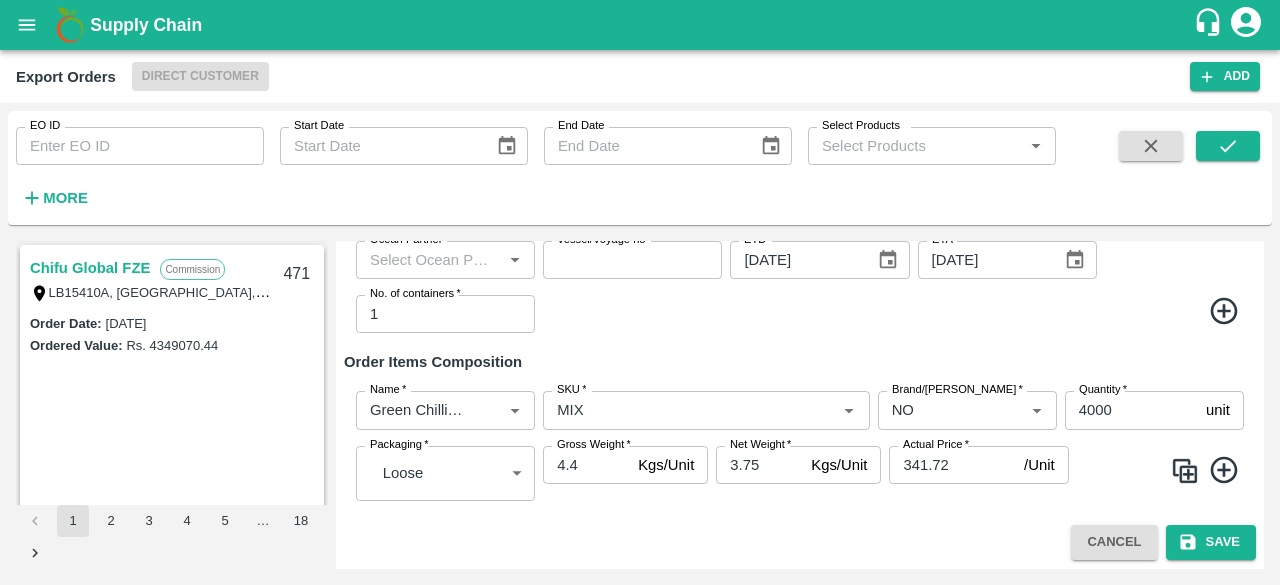 click on "Actual Price   * 341.72 /Unit Actual Price" at bounding box center (978, 473) 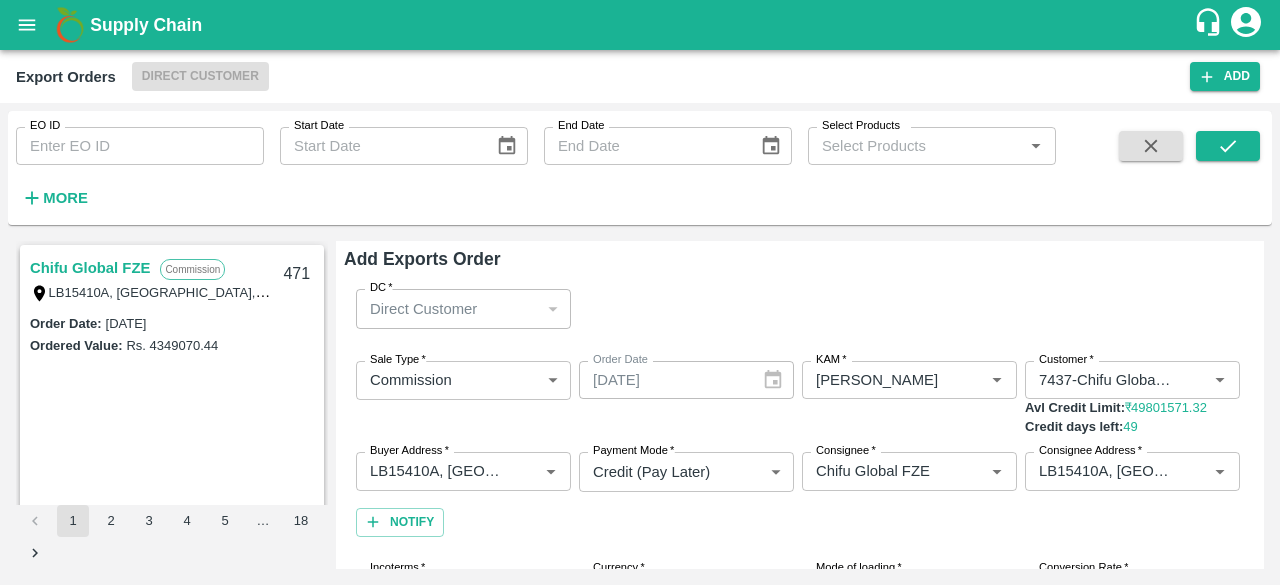 scroll, scrollTop: 567, scrollLeft: 0, axis: vertical 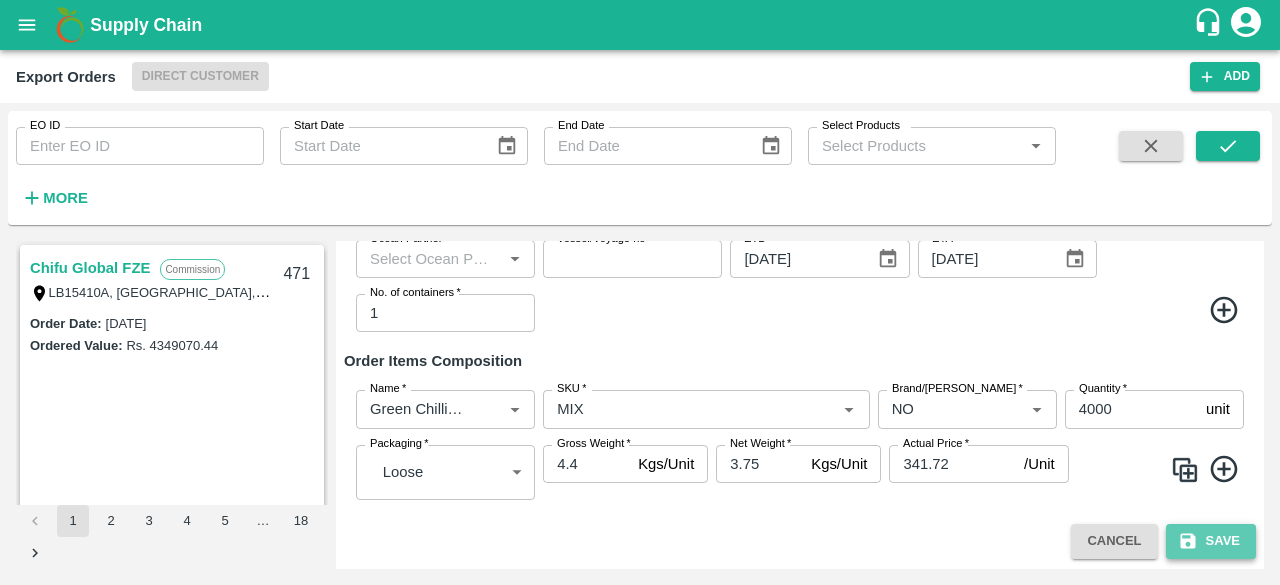 click on "Save" at bounding box center (1211, 541) 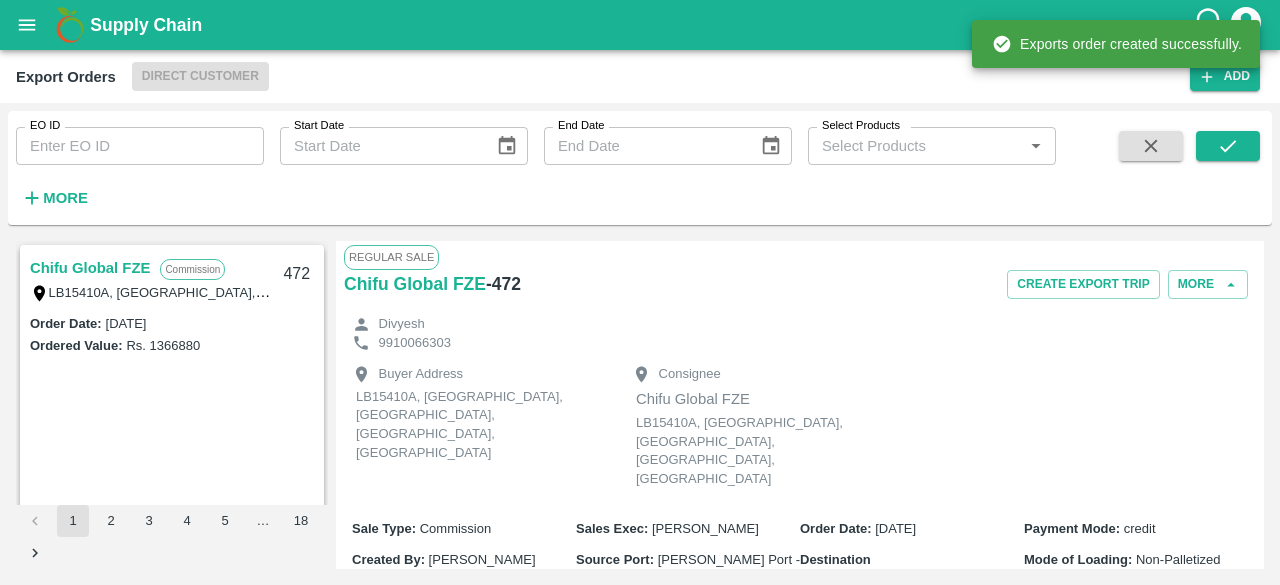 click on "- 472" at bounding box center [503, 284] 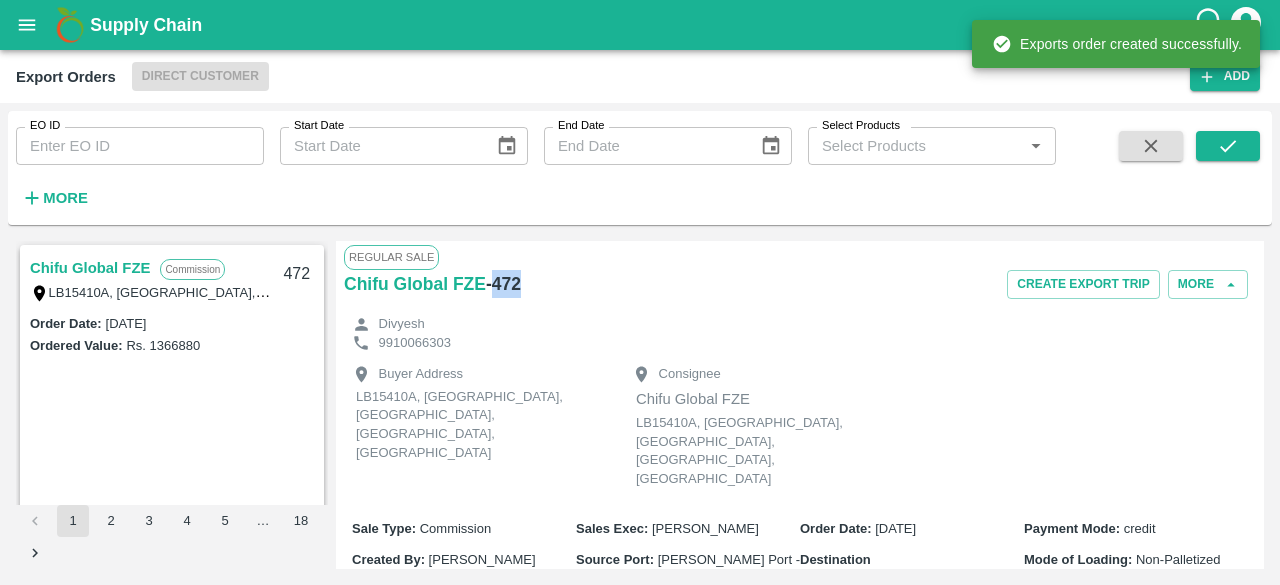 copy on "472" 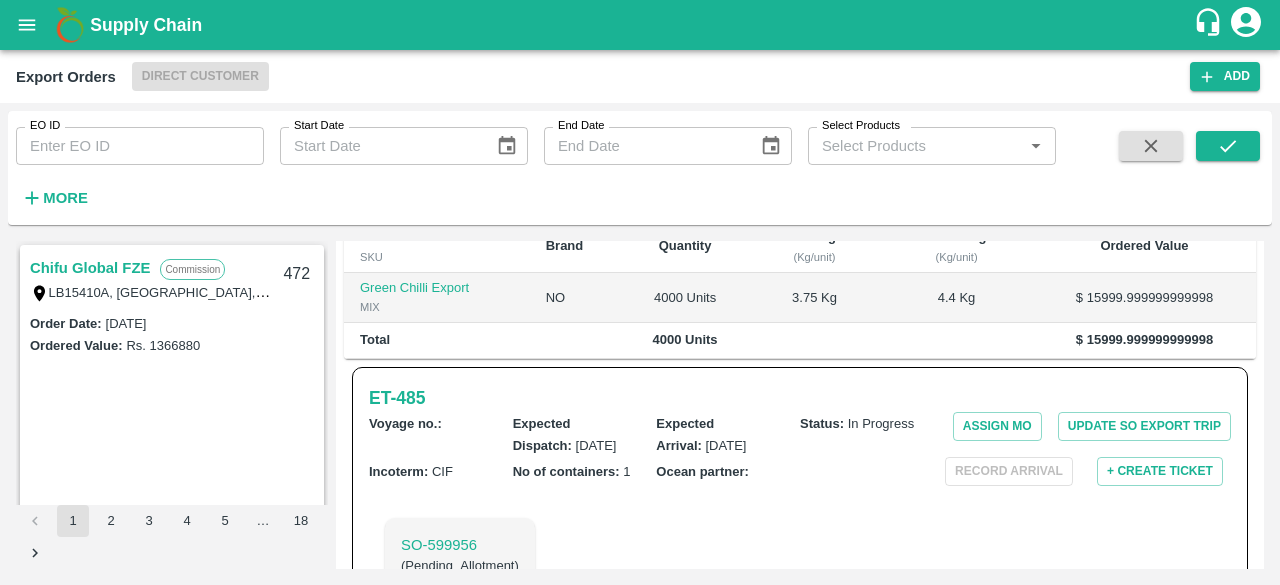 scroll, scrollTop: 468, scrollLeft: 0, axis: vertical 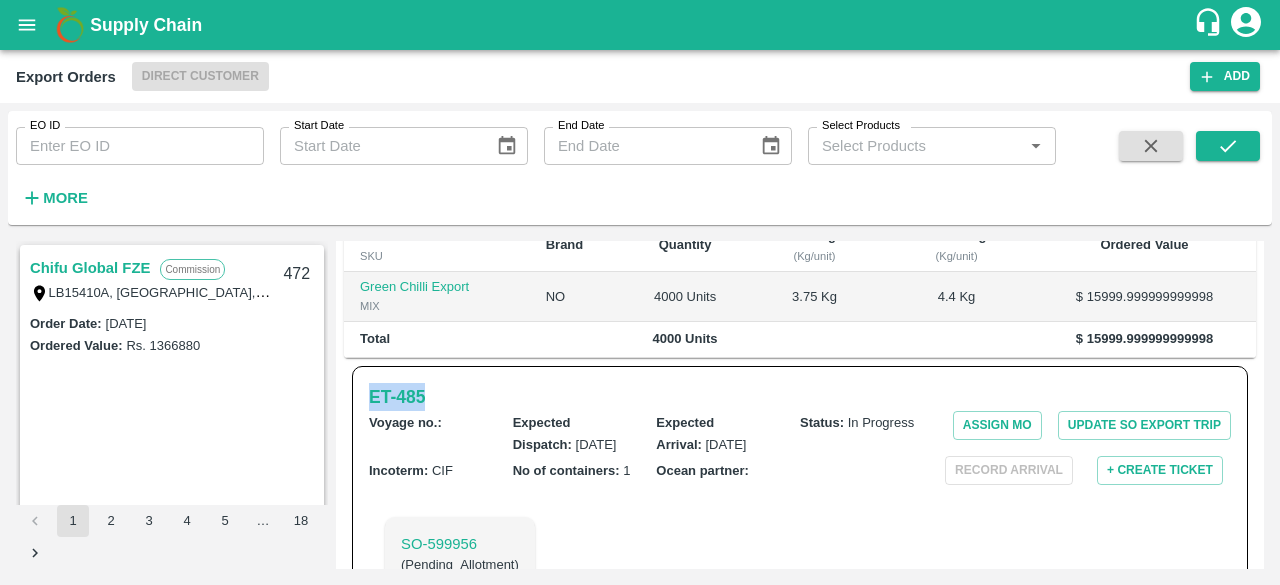 drag, startPoint x: 366, startPoint y: 374, endPoint x: 433, endPoint y: 375, distance: 67.00746 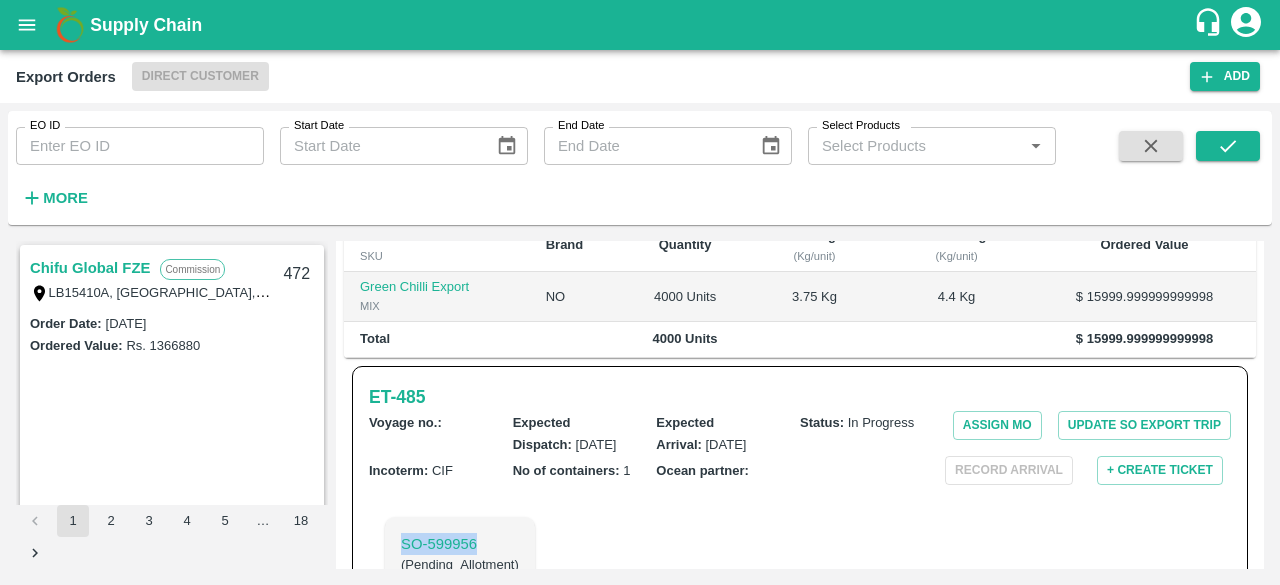 drag, startPoint x: 393, startPoint y: 519, endPoint x: 494, endPoint y: 509, distance: 101.49384 